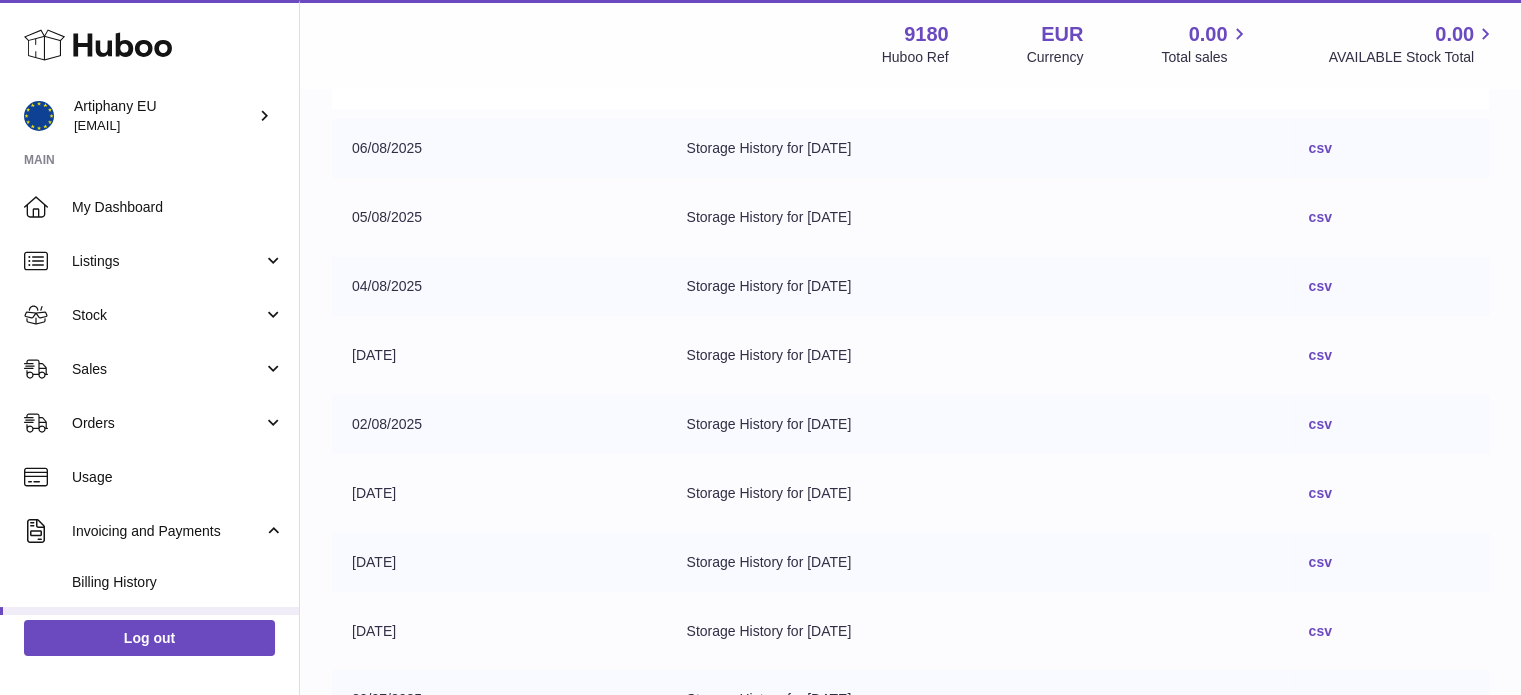 scroll, scrollTop: 0, scrollLeft: 0, axis: both 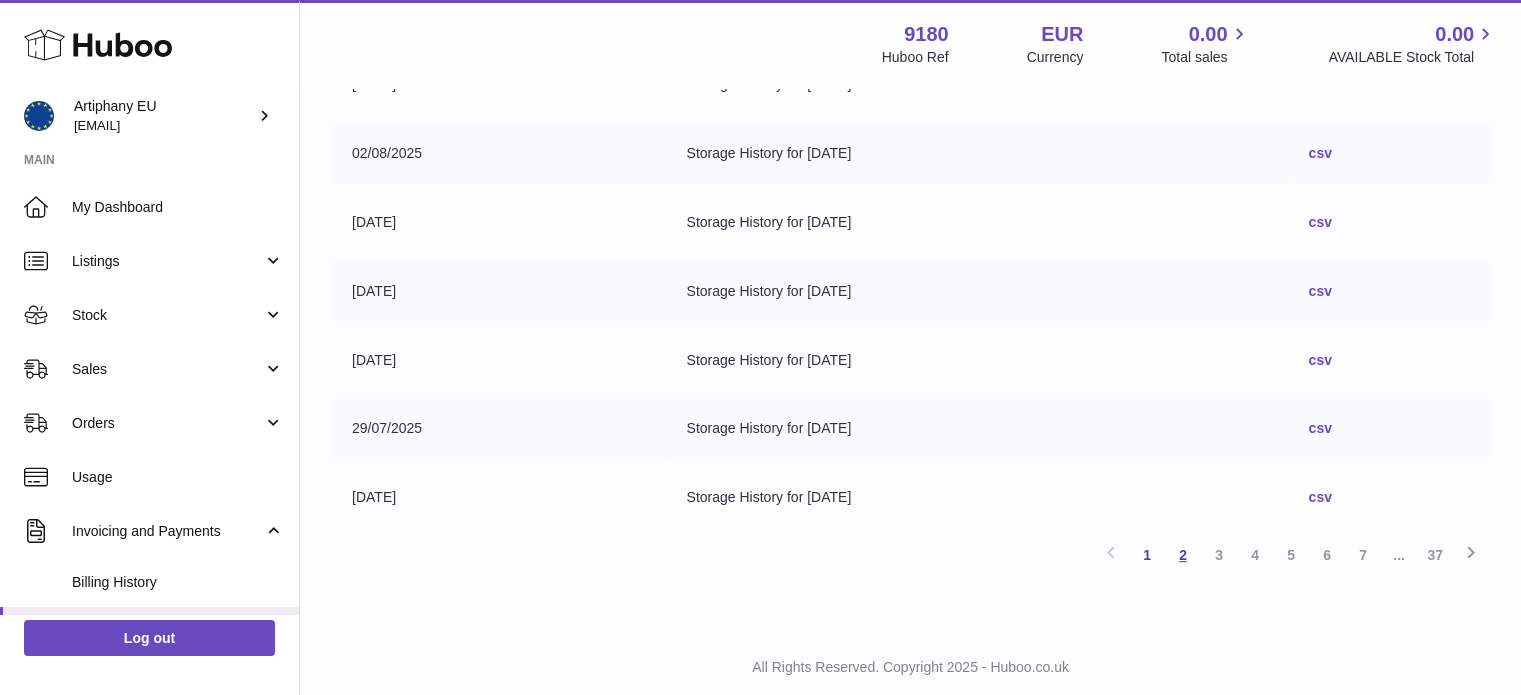 click on "2" at bounding box center (1183, 555) 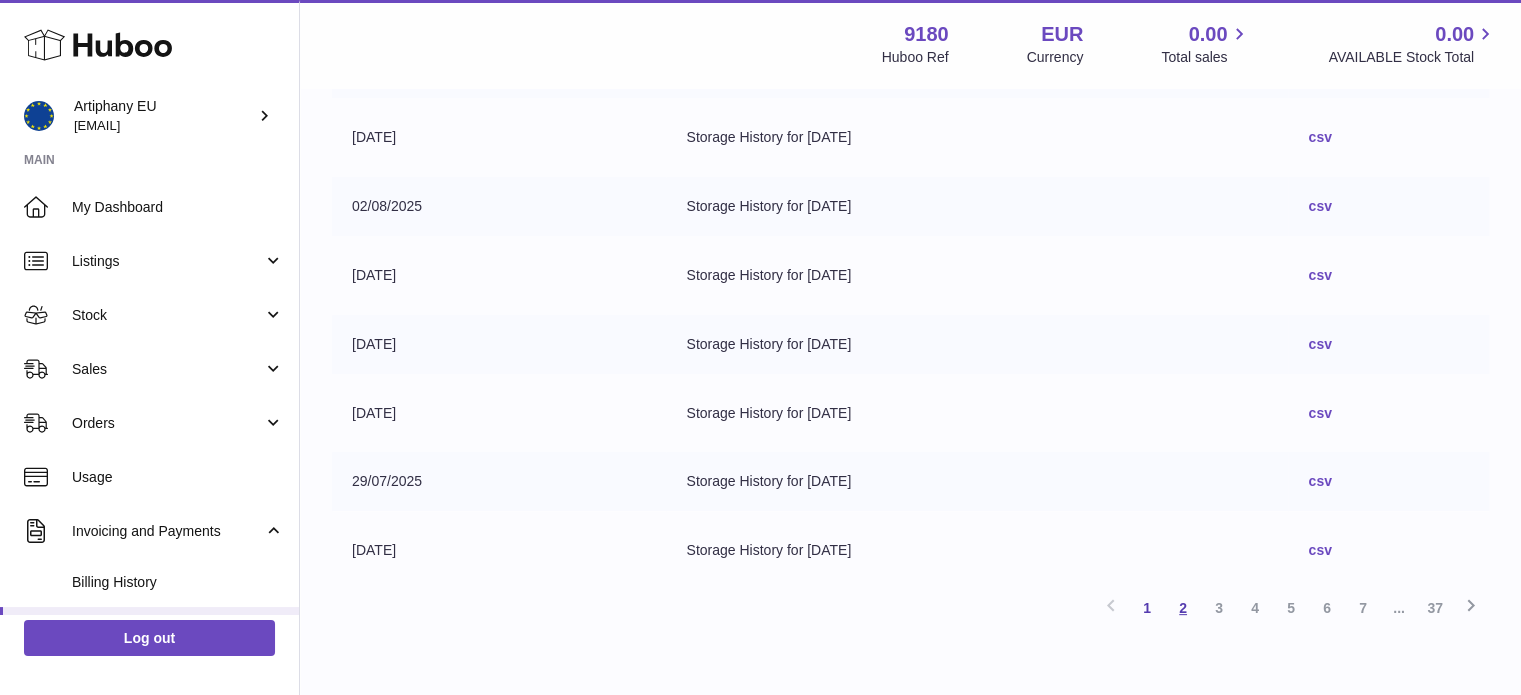 scroll, scrollTop: 537, scrollLeft: 0, axis: vertical 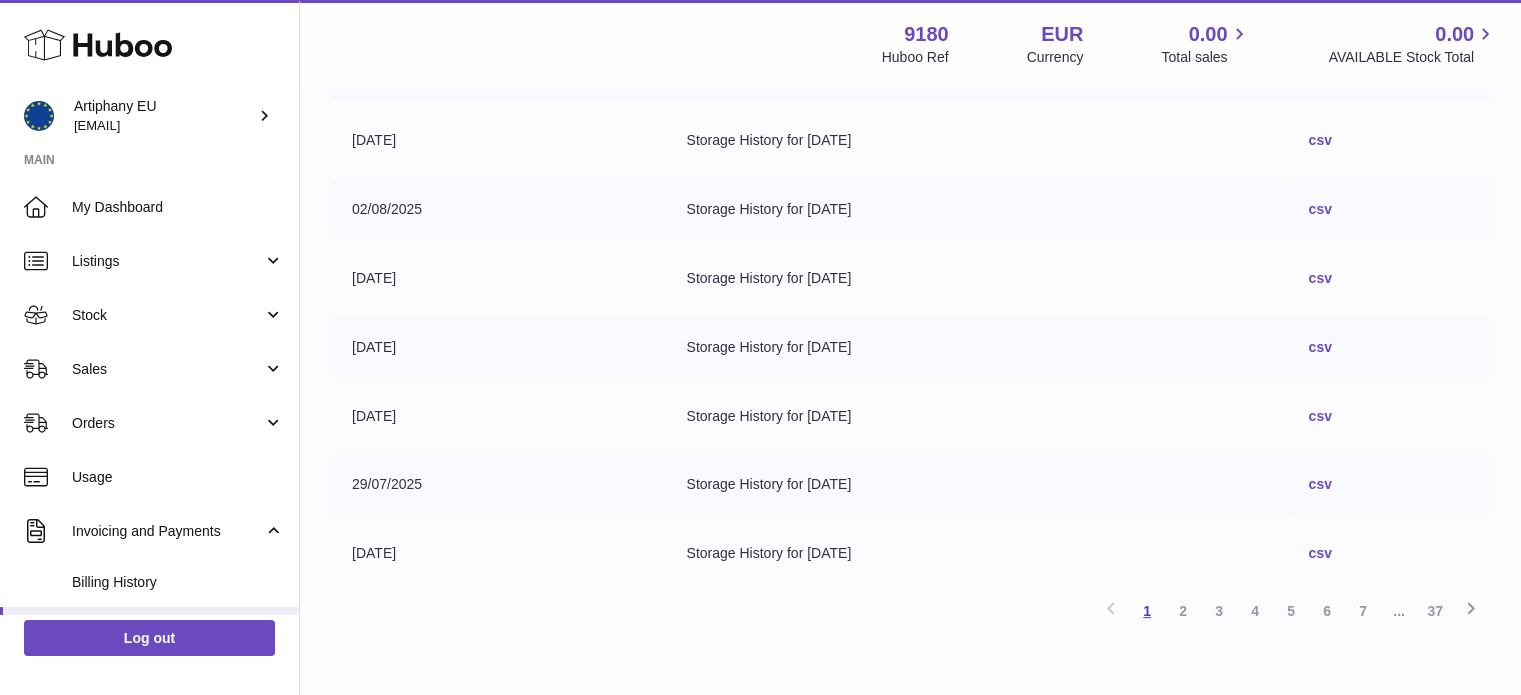 click on "1" at bounding box center (1147, 611) 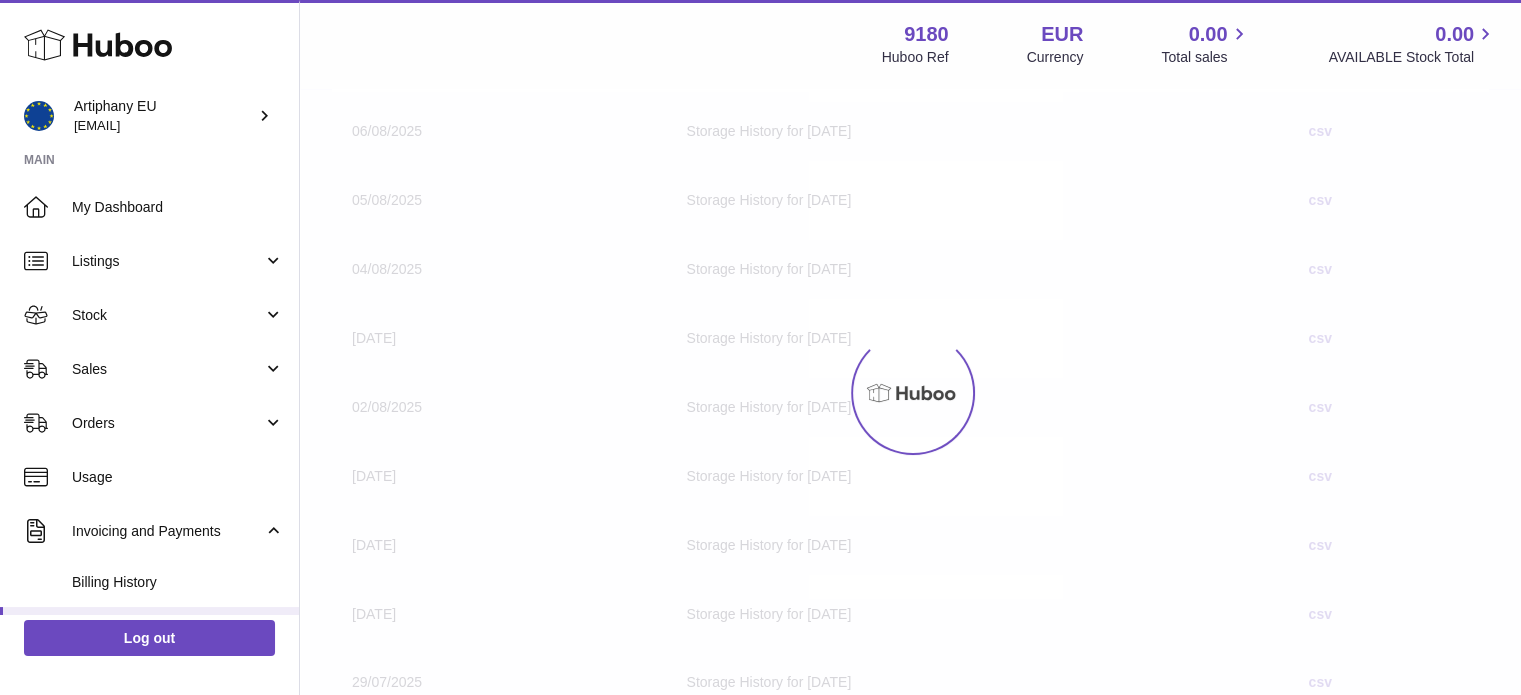scroll, scrollTop: 90, scrollLeft: 0, axis: vertical 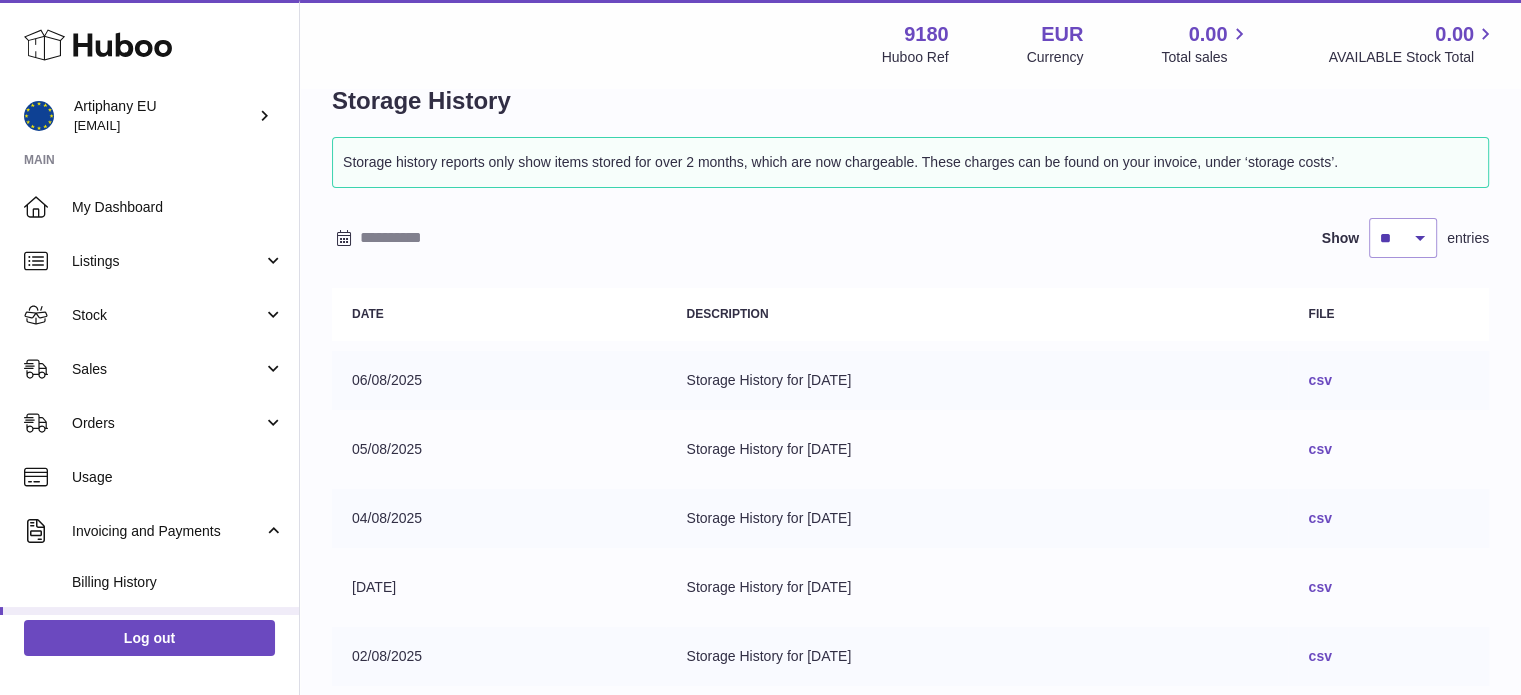 click on "csv" at bounding box center (1319, 380) 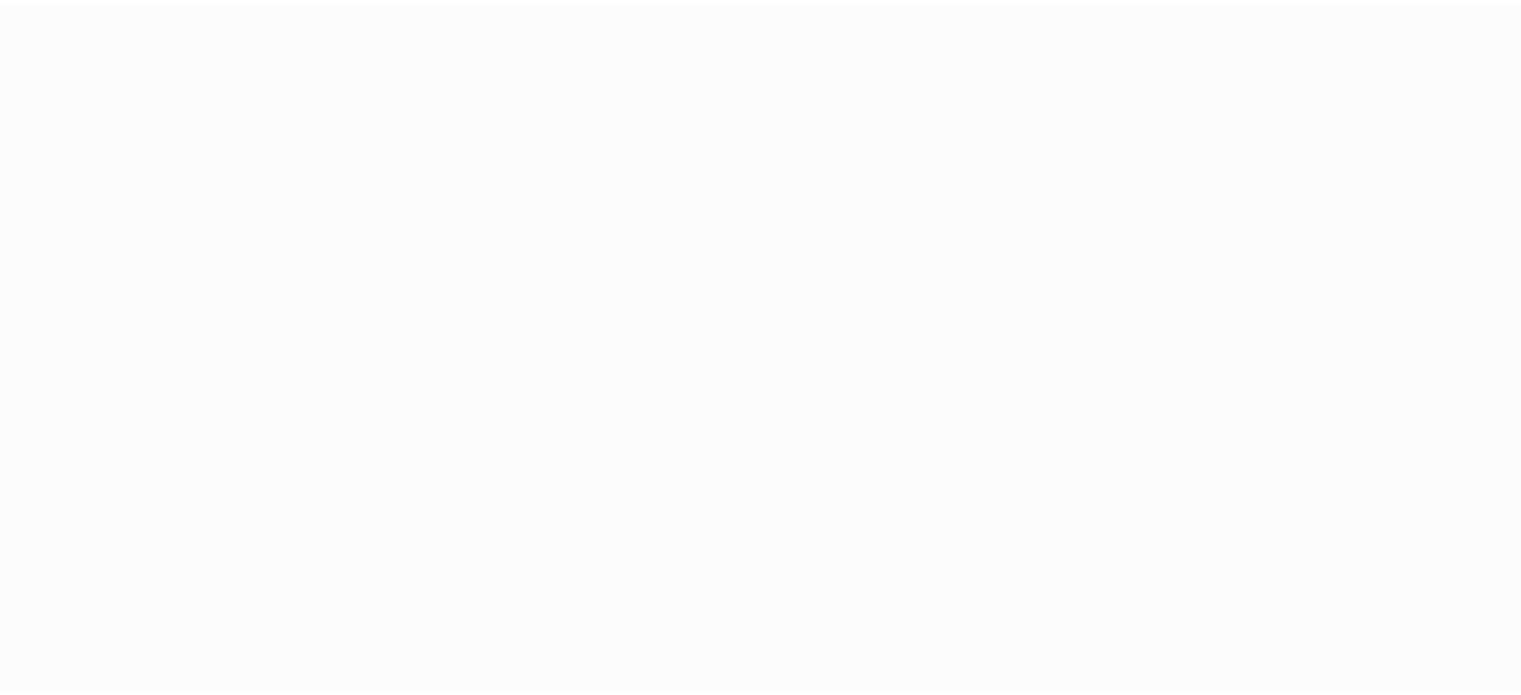 scroll, scrollTop: 0, scrollLeft: 0, axis: both 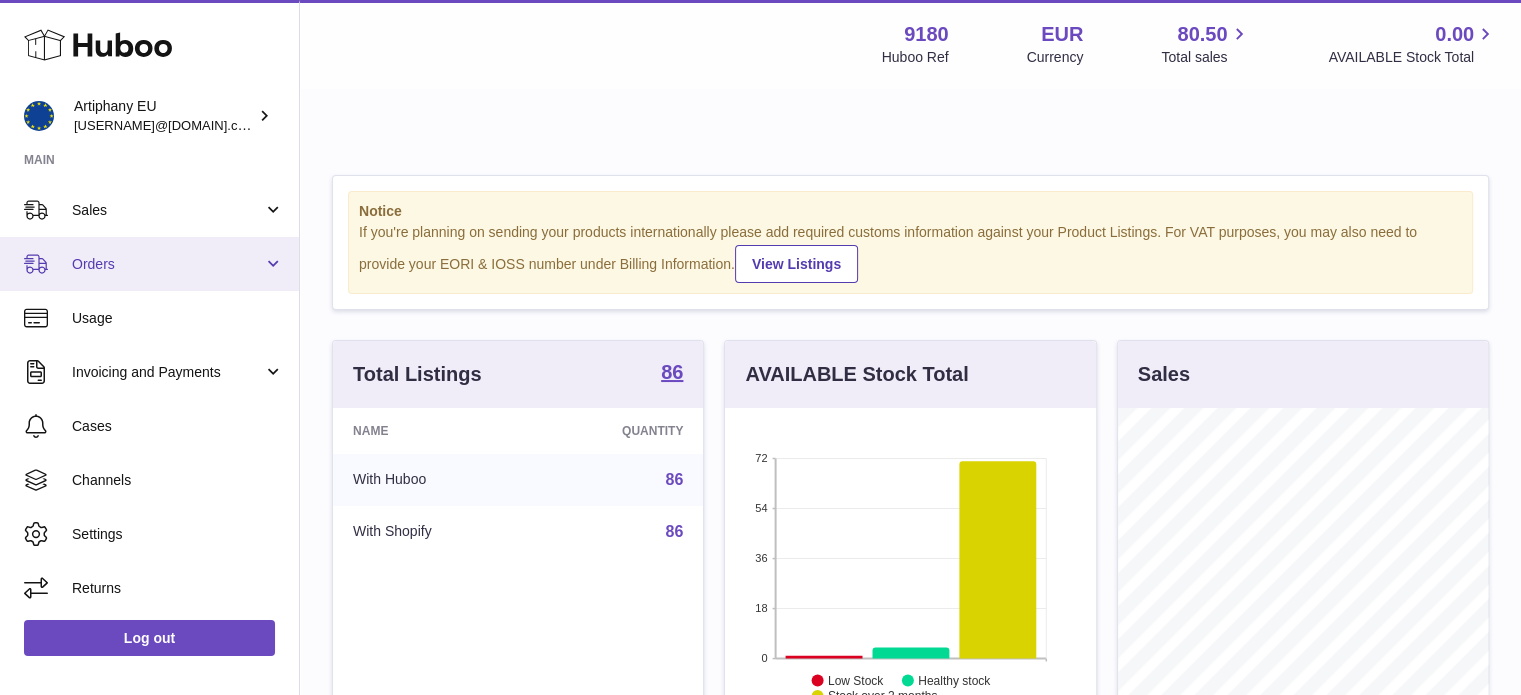 click on "Orders" at bounding box center (167, 264) 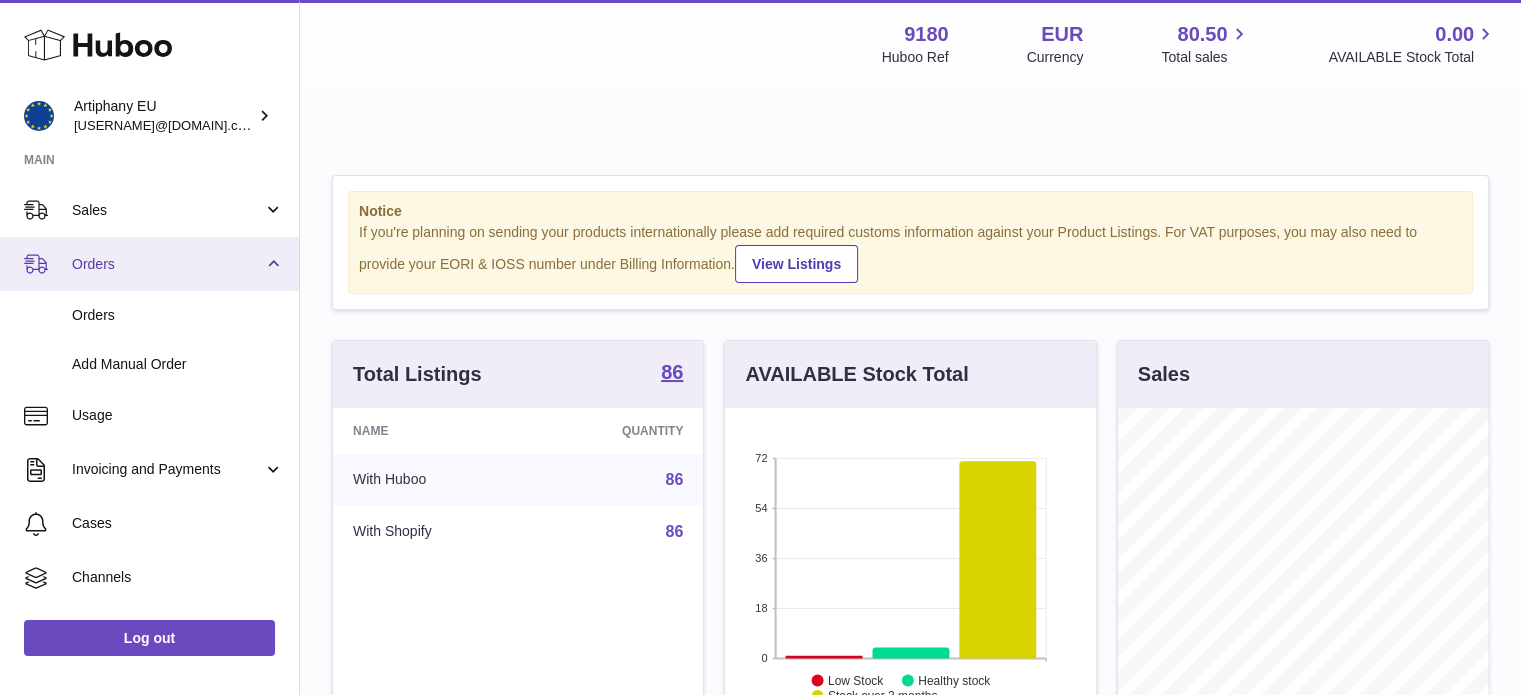 click on "Orders" at bounding box center [149, 264] 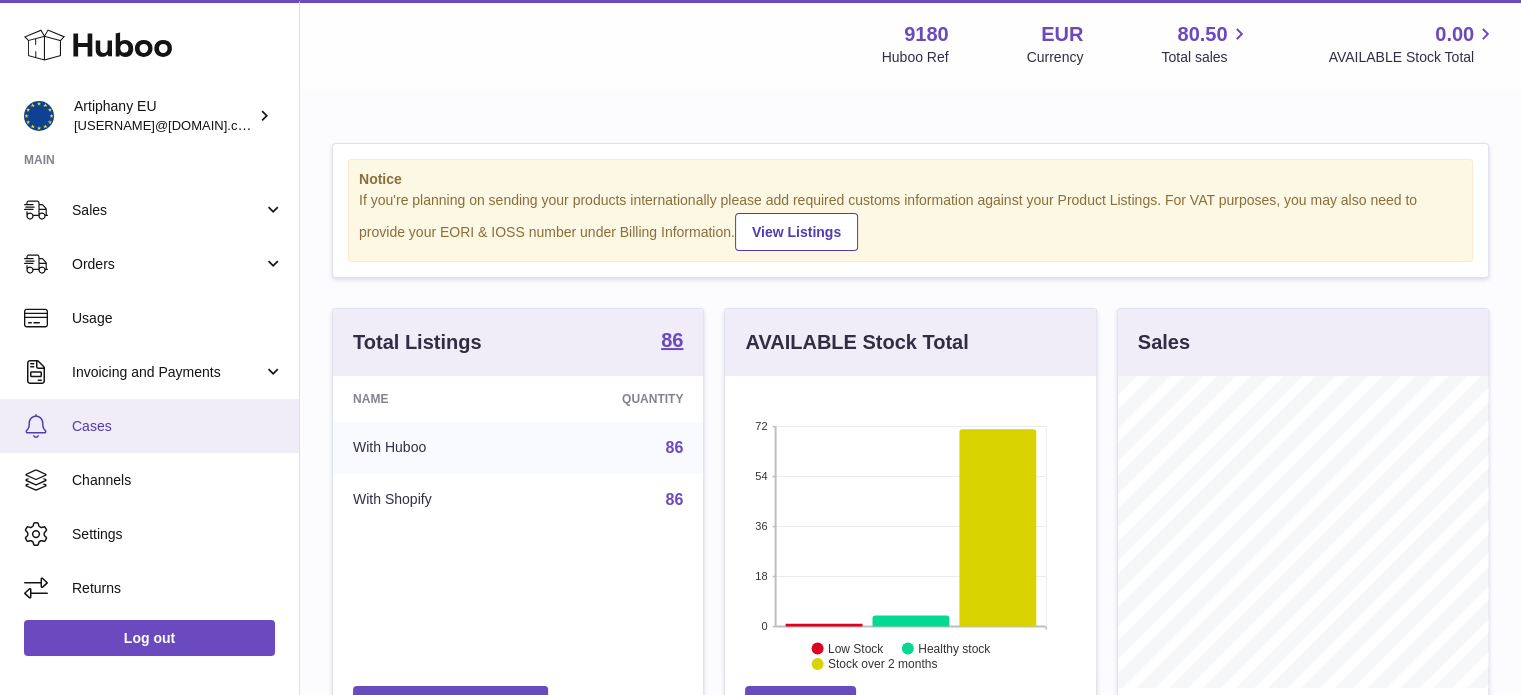 scroll, scrollTop: 12, scrollLeft: 0, axis: vertical 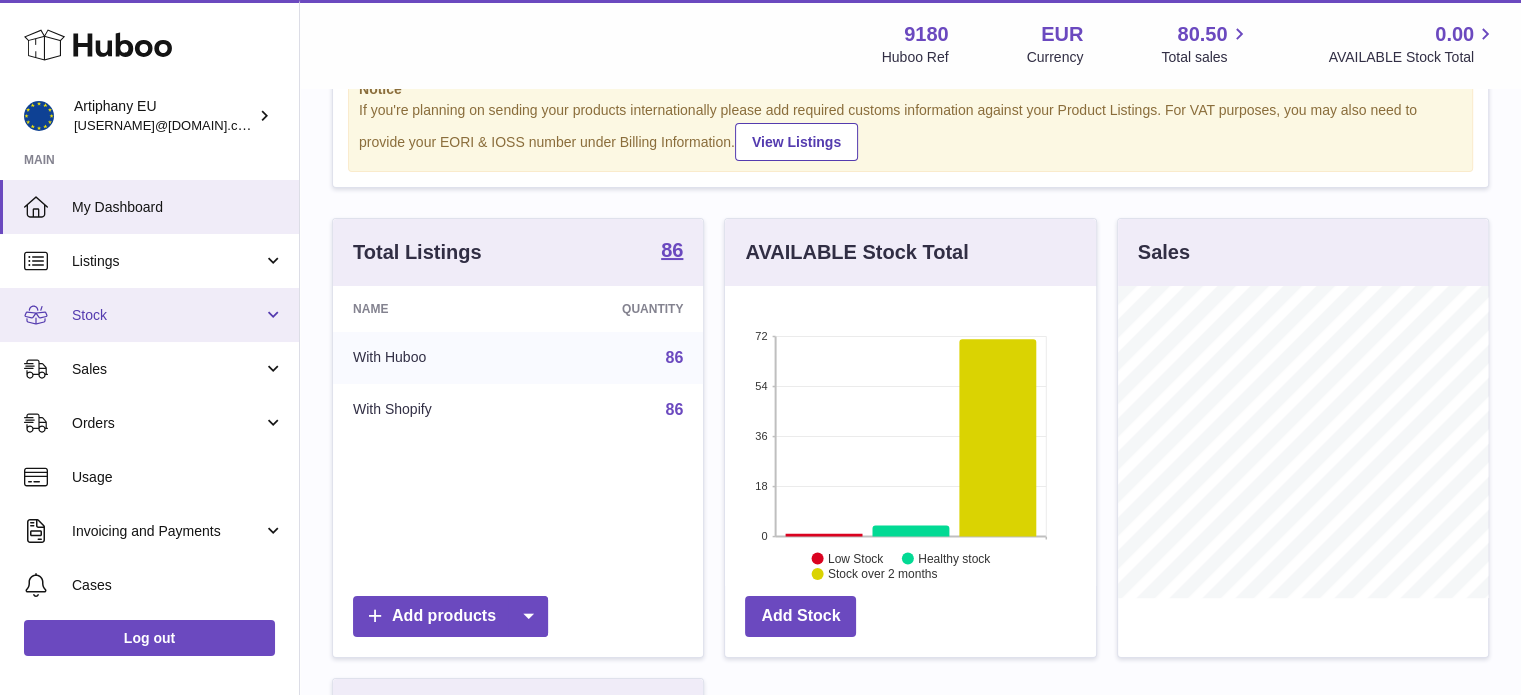 click on "Stock" at bounding box center (149, 315) 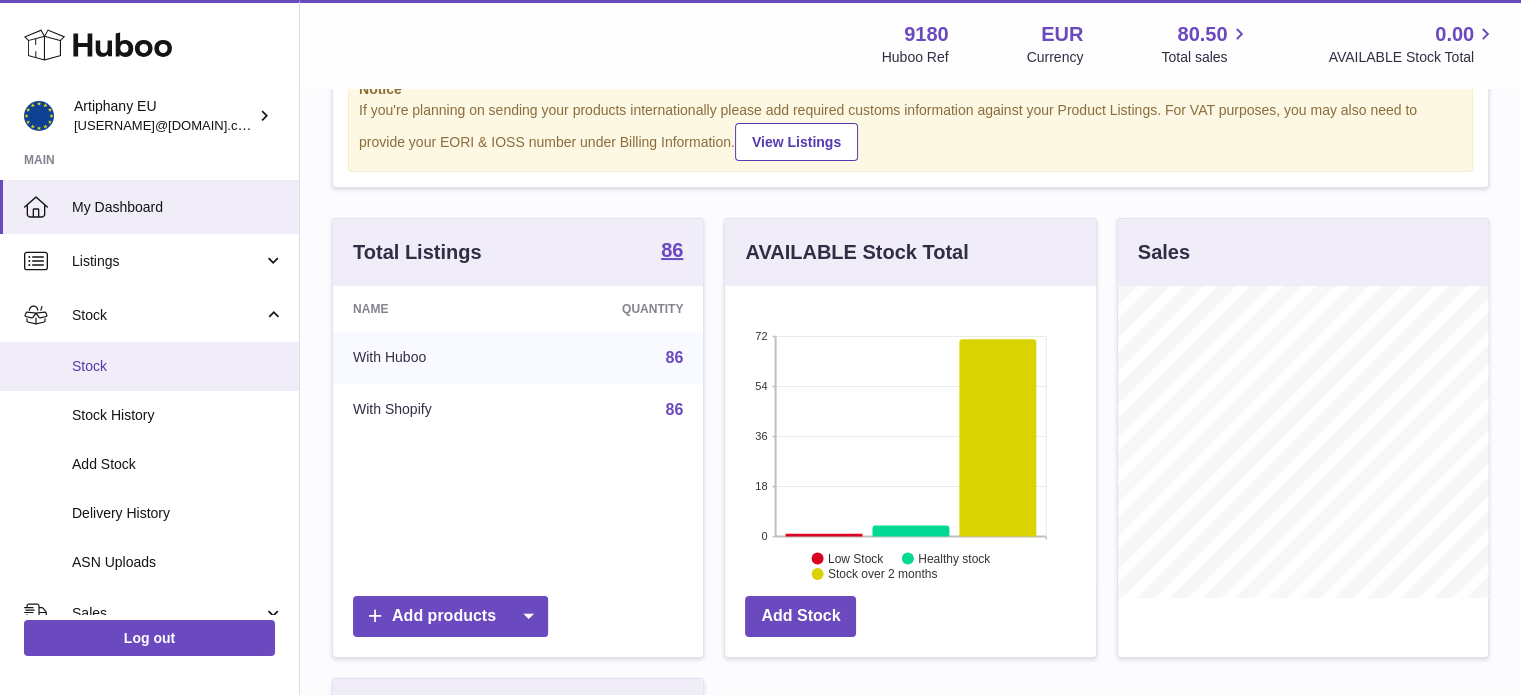 click on "Stock" at bounding box center (178, 366) 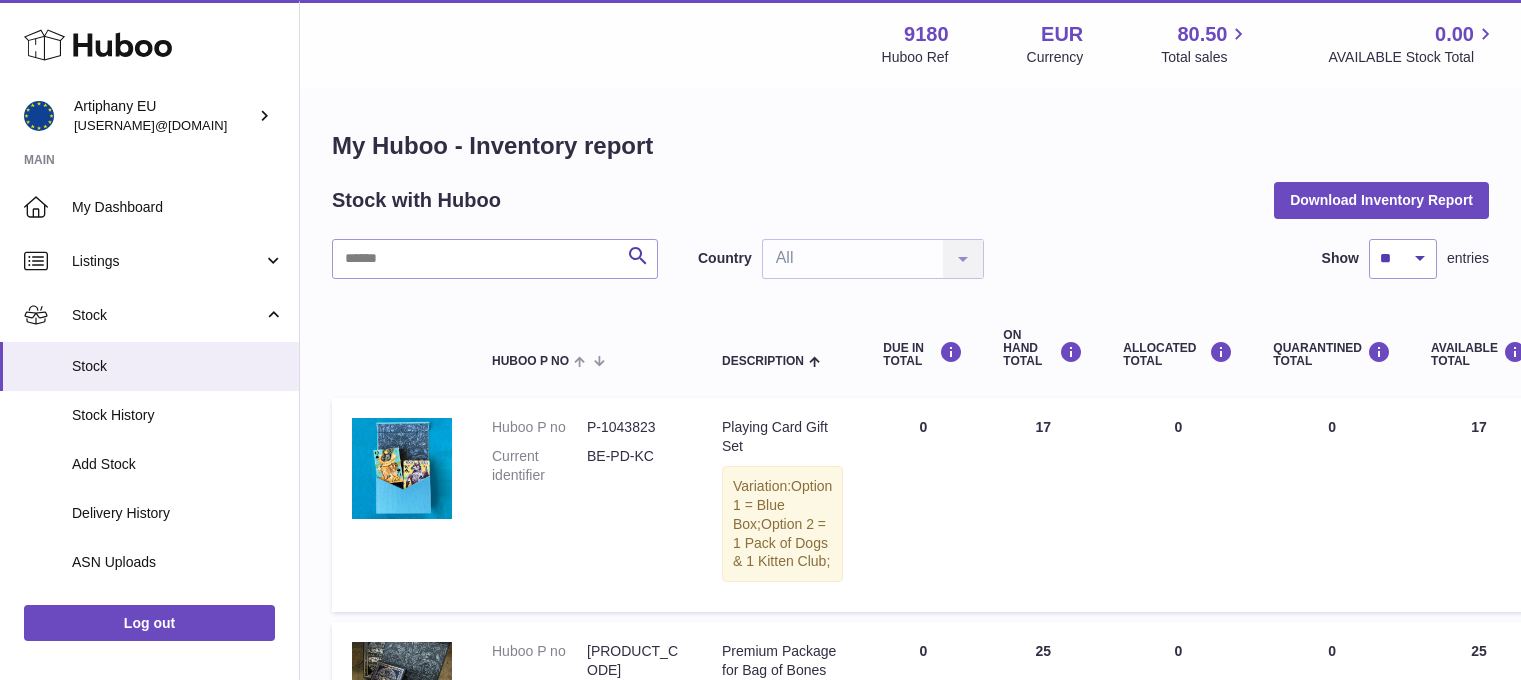 scroll, scrollTop: 0, scrollLeft: 0, axis: both 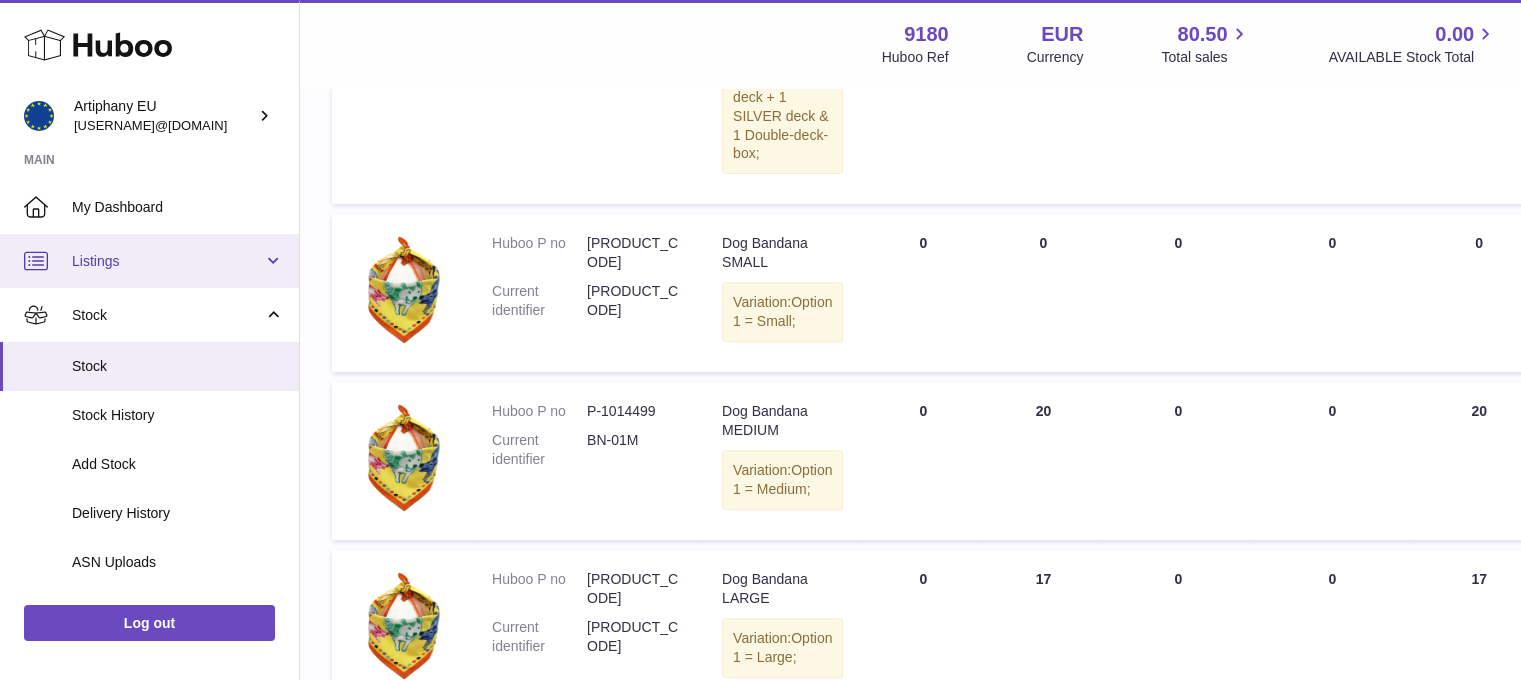 click on "Listings" at bounding box center [149, 261] 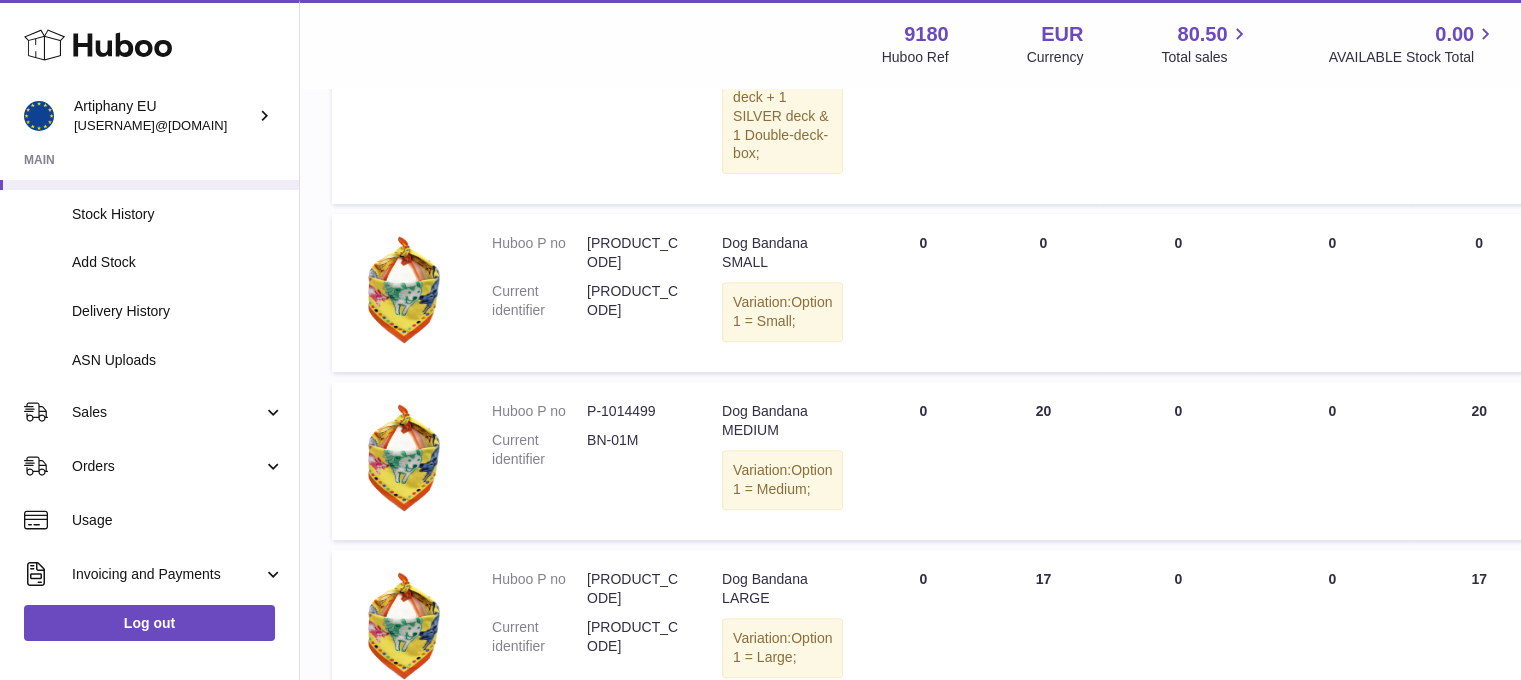 scroll, scrollTop: 550, scrollLeft: 0, axis: vertical 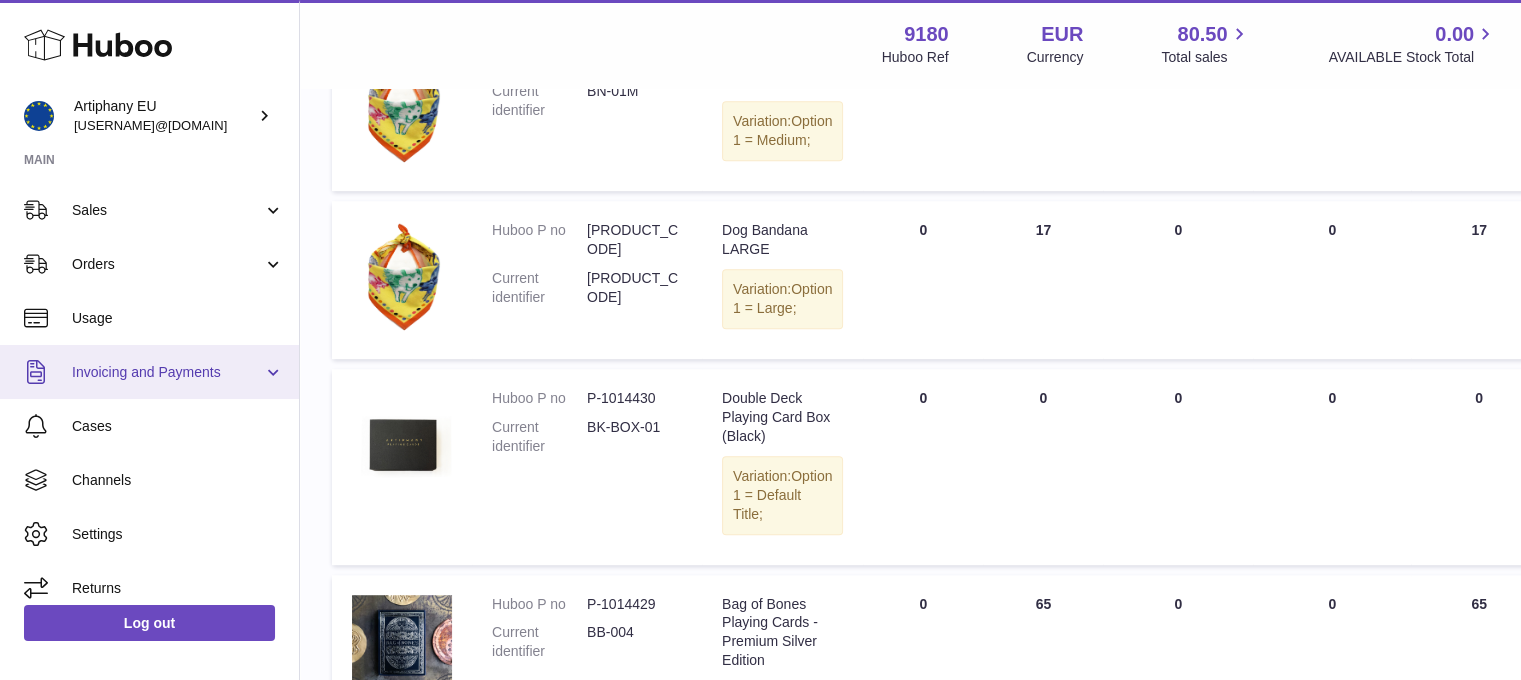 click on "Invoicing and Payments" at bounding box center [149, 372] 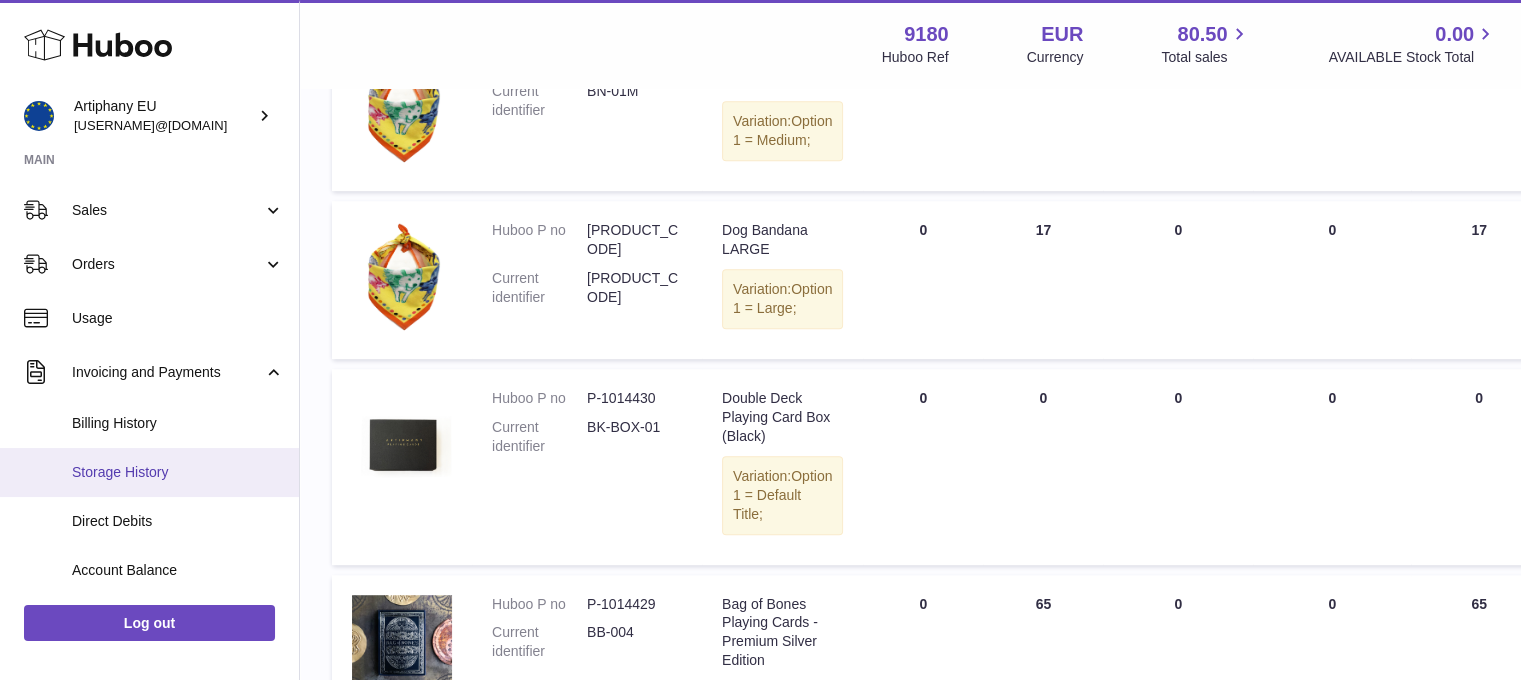 click on "Storage History" at bounding box center [149, 472] 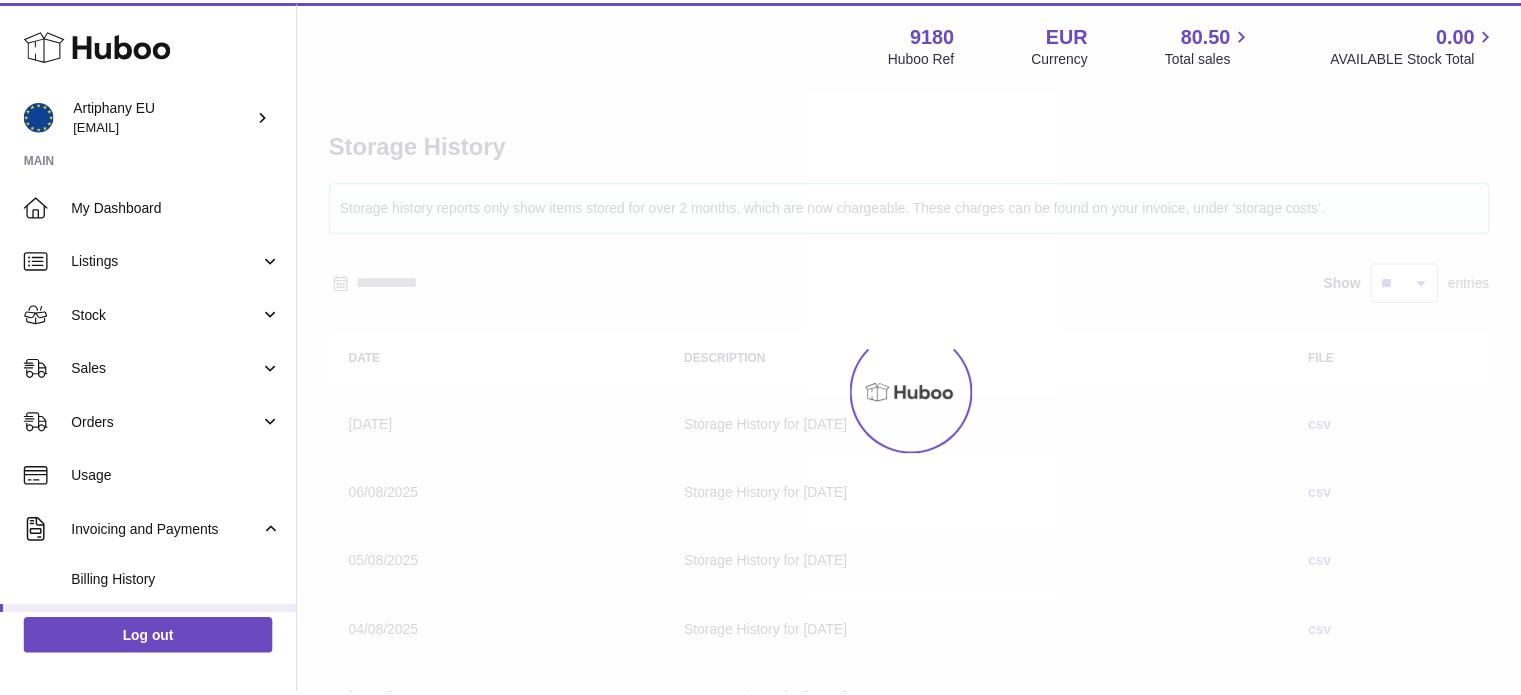 scroll, scrollTop: 0, scrollLeft: 0, axis: both 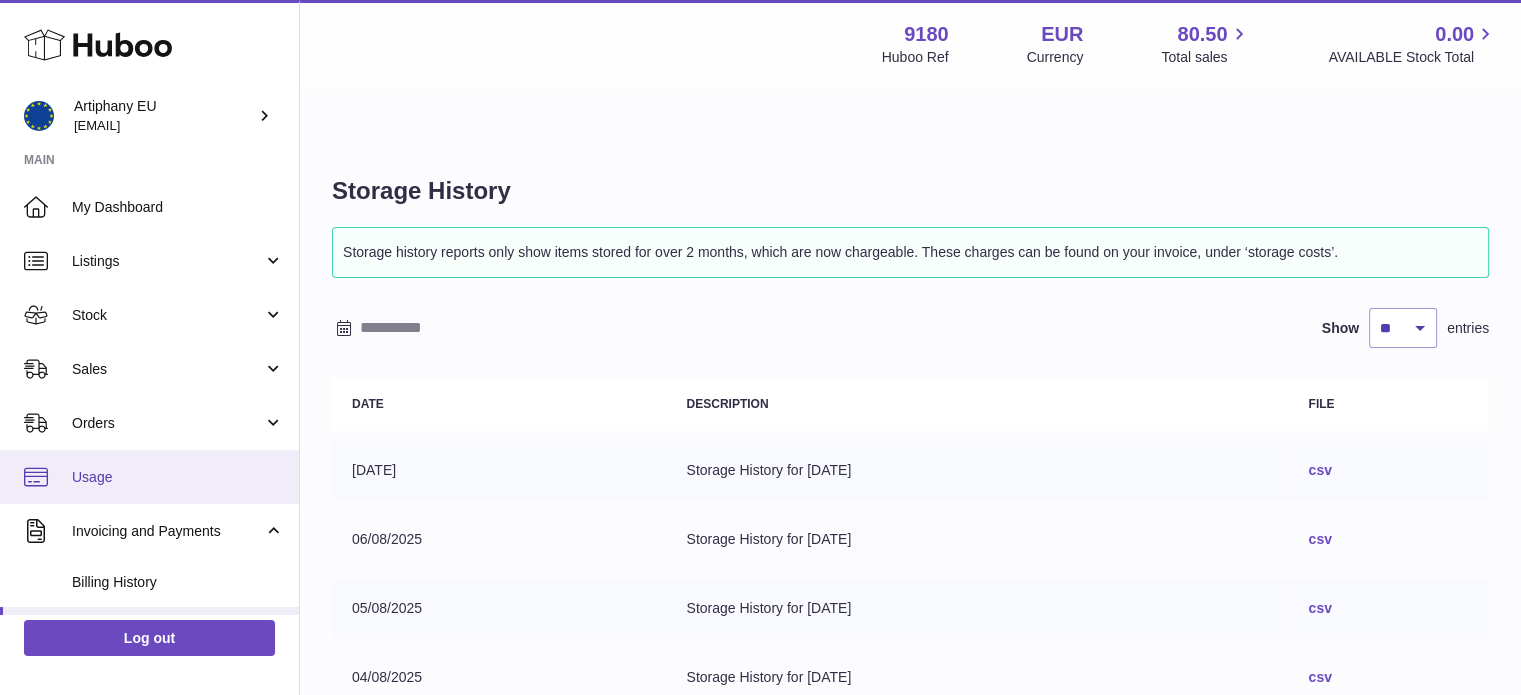 click on "Usage" at bounding box center [178, 477] 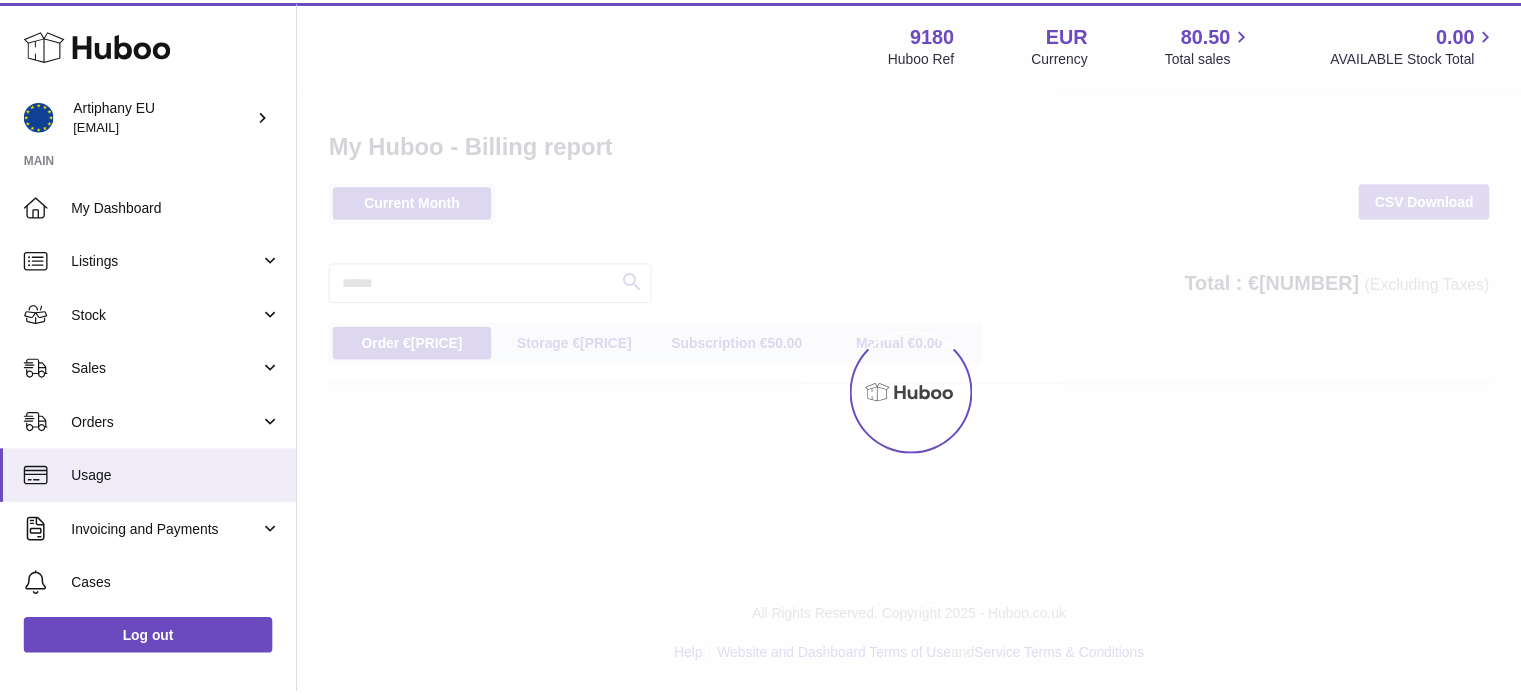 scroll, scrollTop: 0, scrollLeft: 0, axis: both 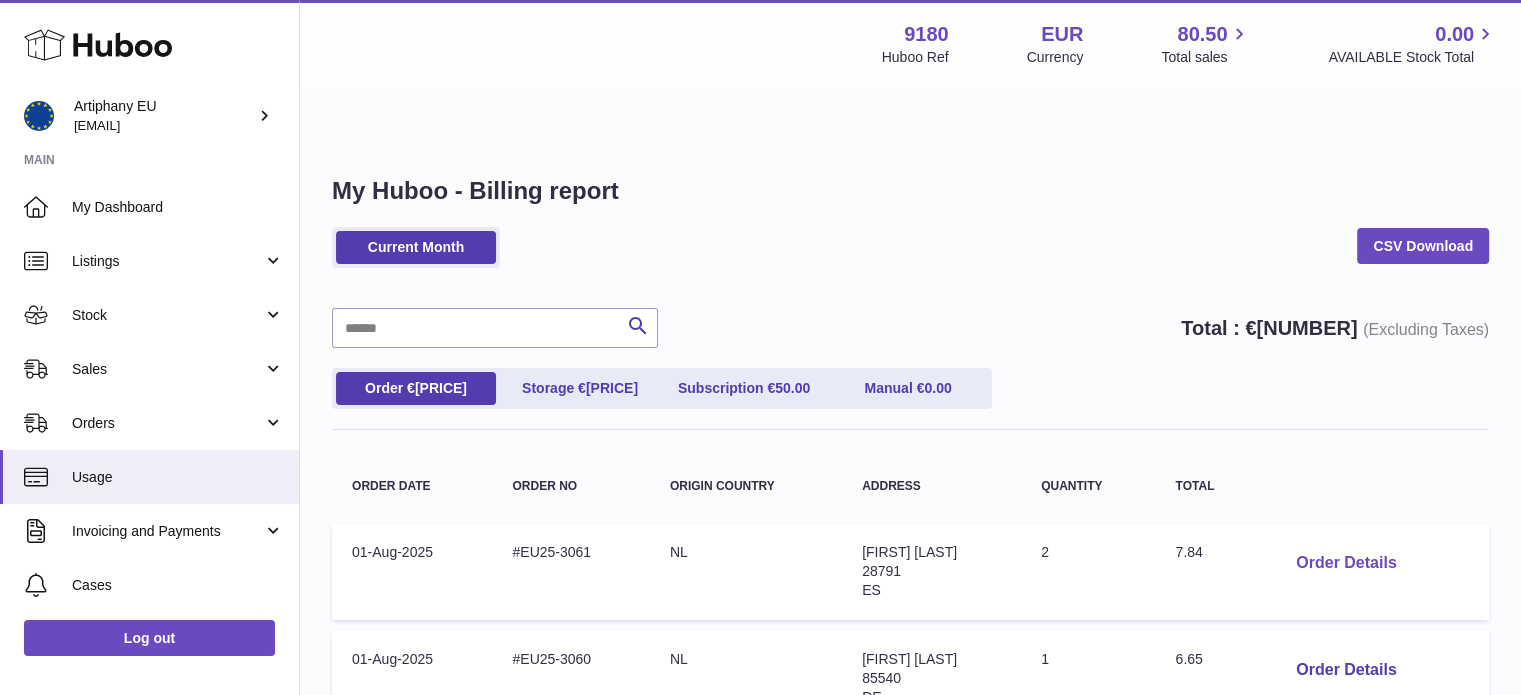 click on "Order Details" at bounding box center [1346, 563] 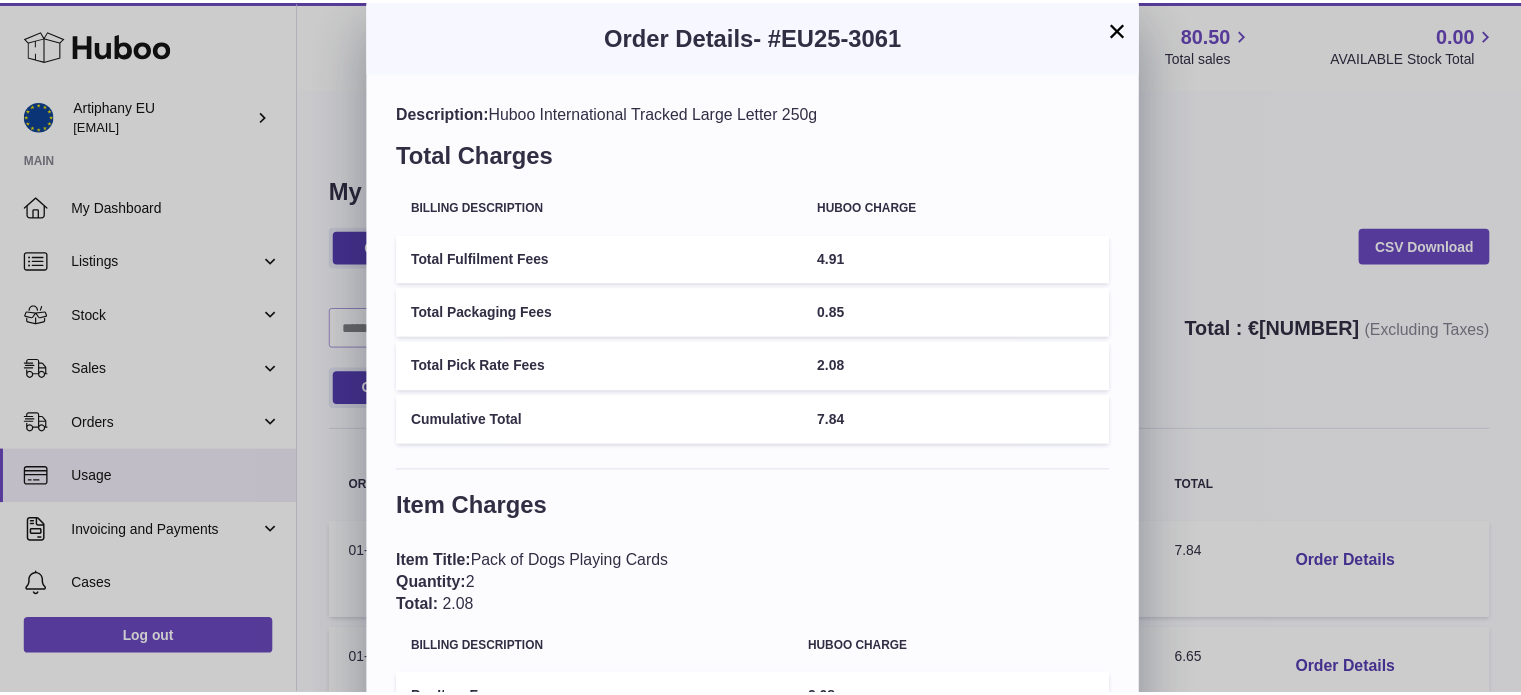 scroll, scrollTop: 0, scrollLeft: 0, axis: both 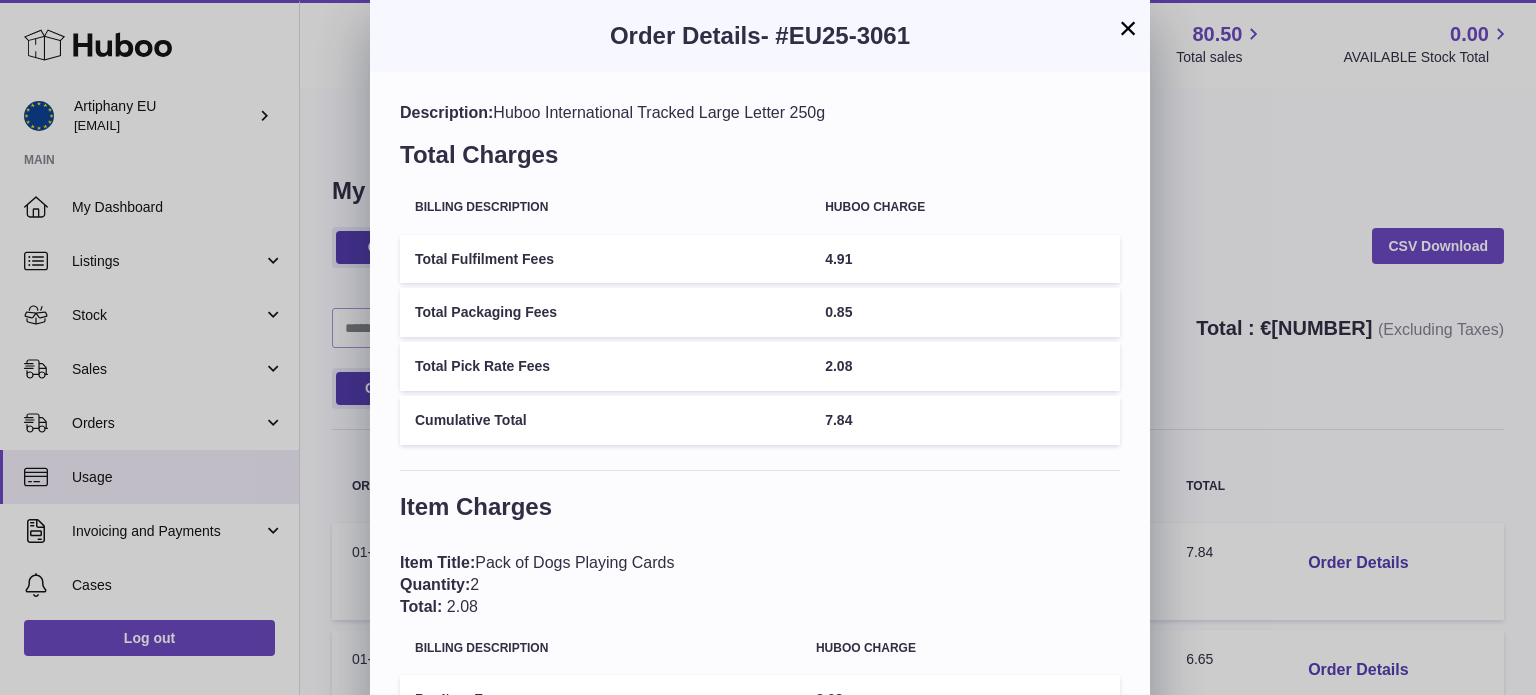 click on "×" at bounding box center (1128, 28) 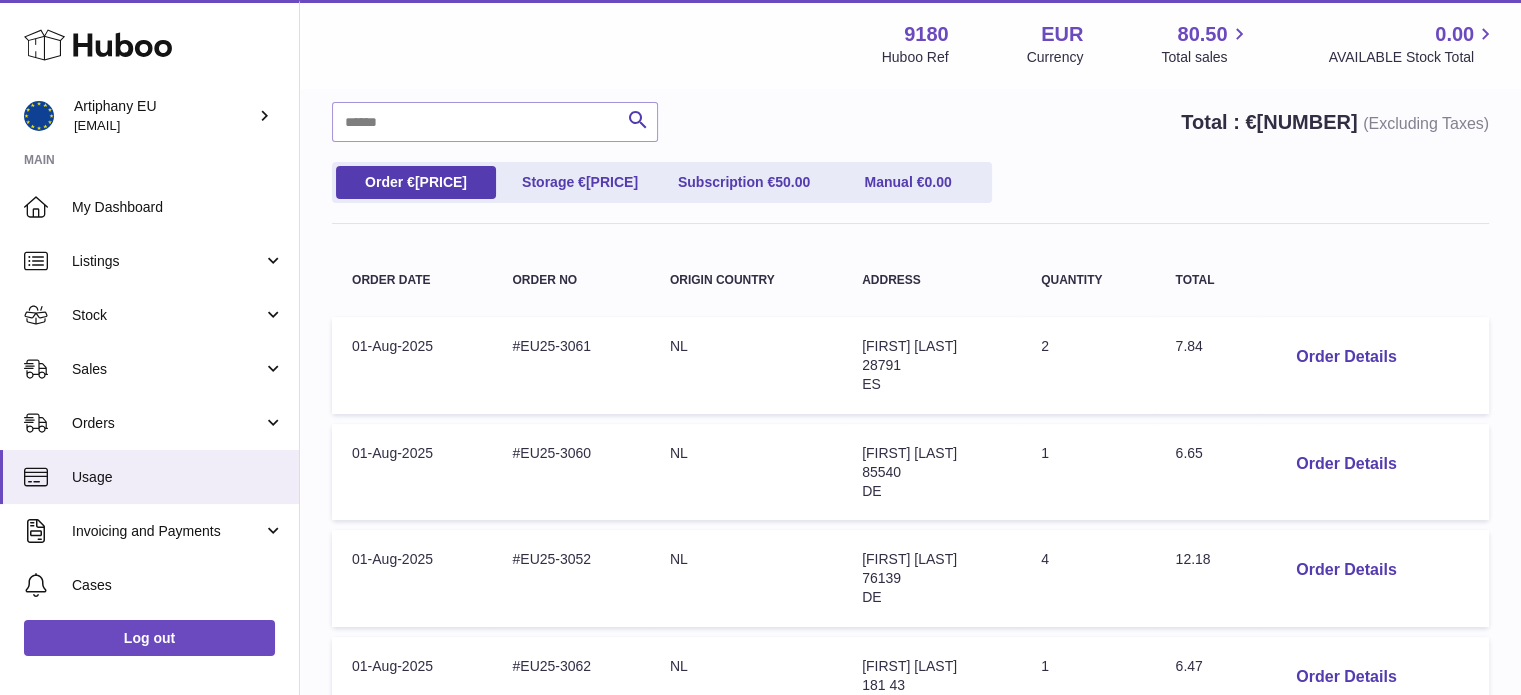 scroll, scrollTop: 207, scrollLeft: 0, axis: vertical 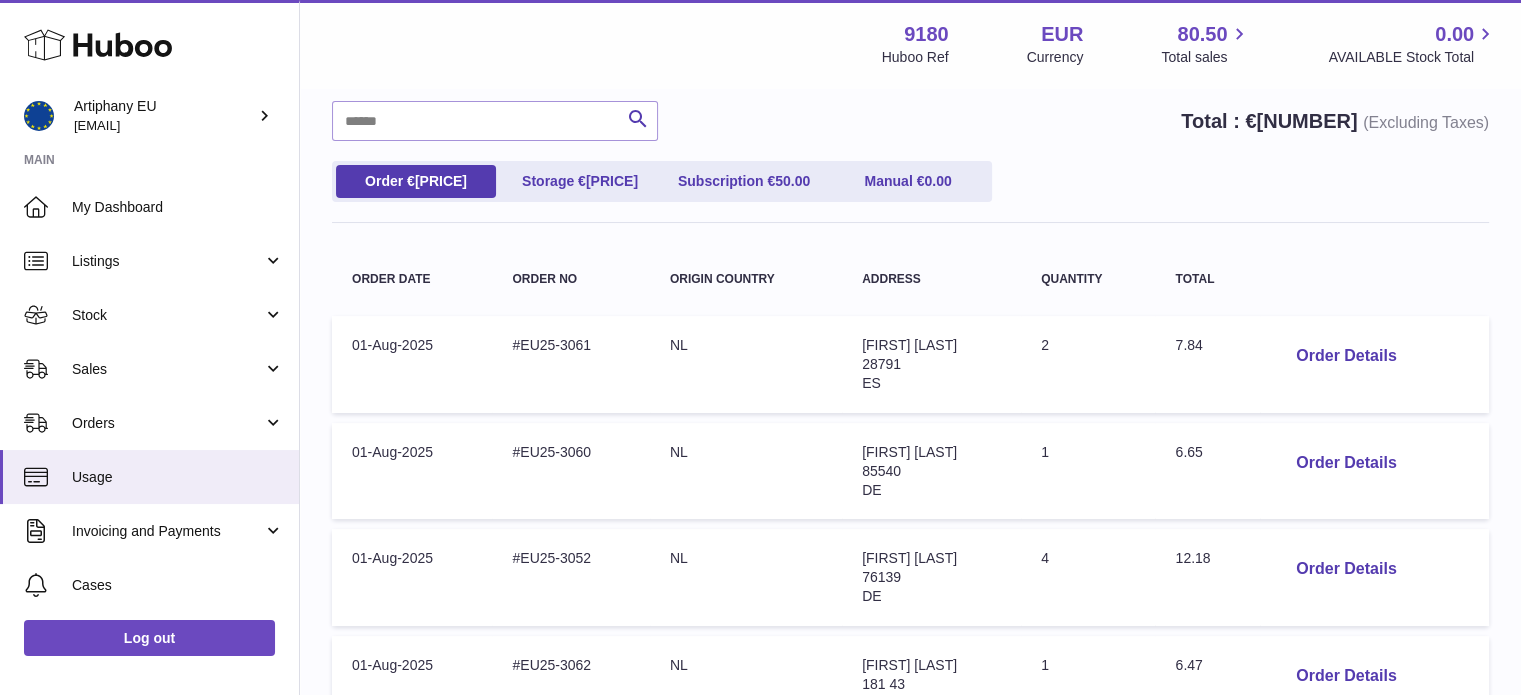 click on "Order € [PRICE]
Storage € [PRICE]
Subscription € [PRICE]
Manual € [PRICE]" at bounding box center [662, 181] 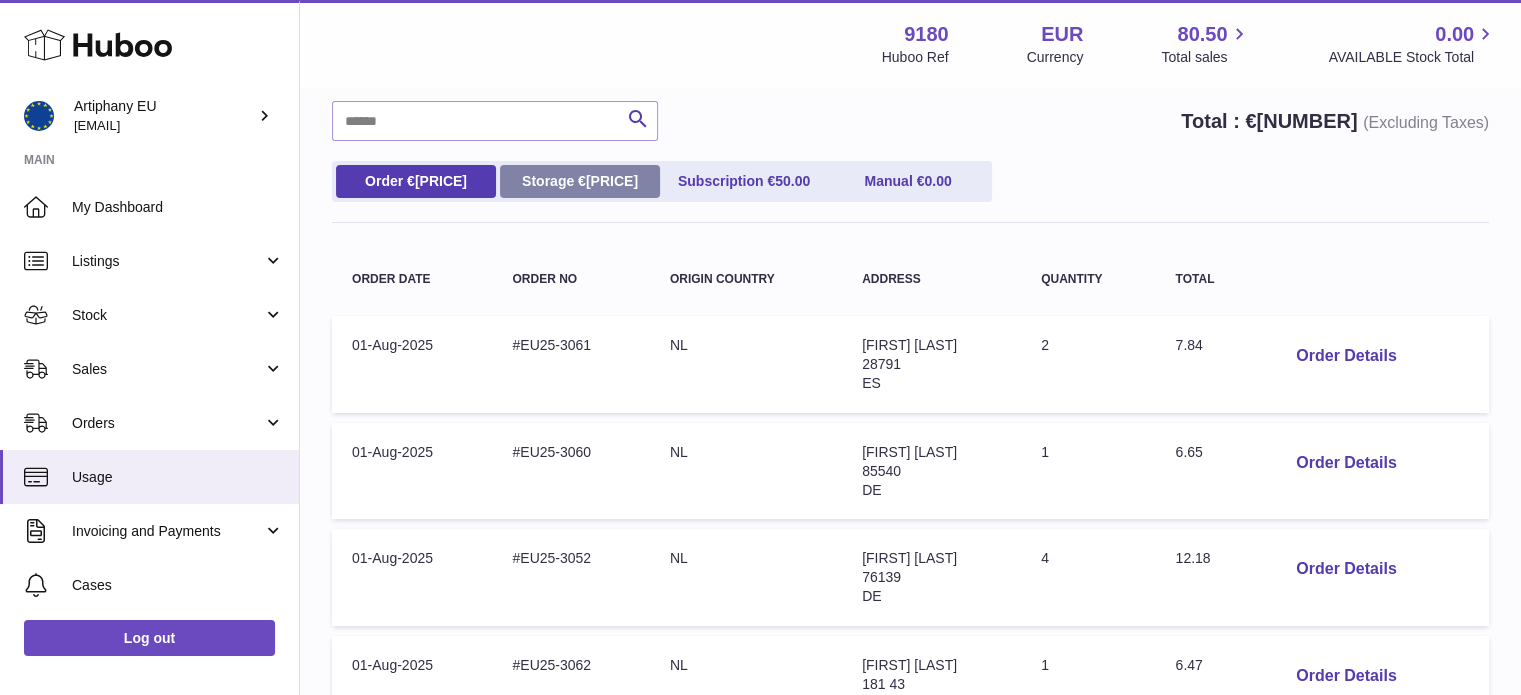 click on "Storage € 98.48" at bounding box center [580, 181] 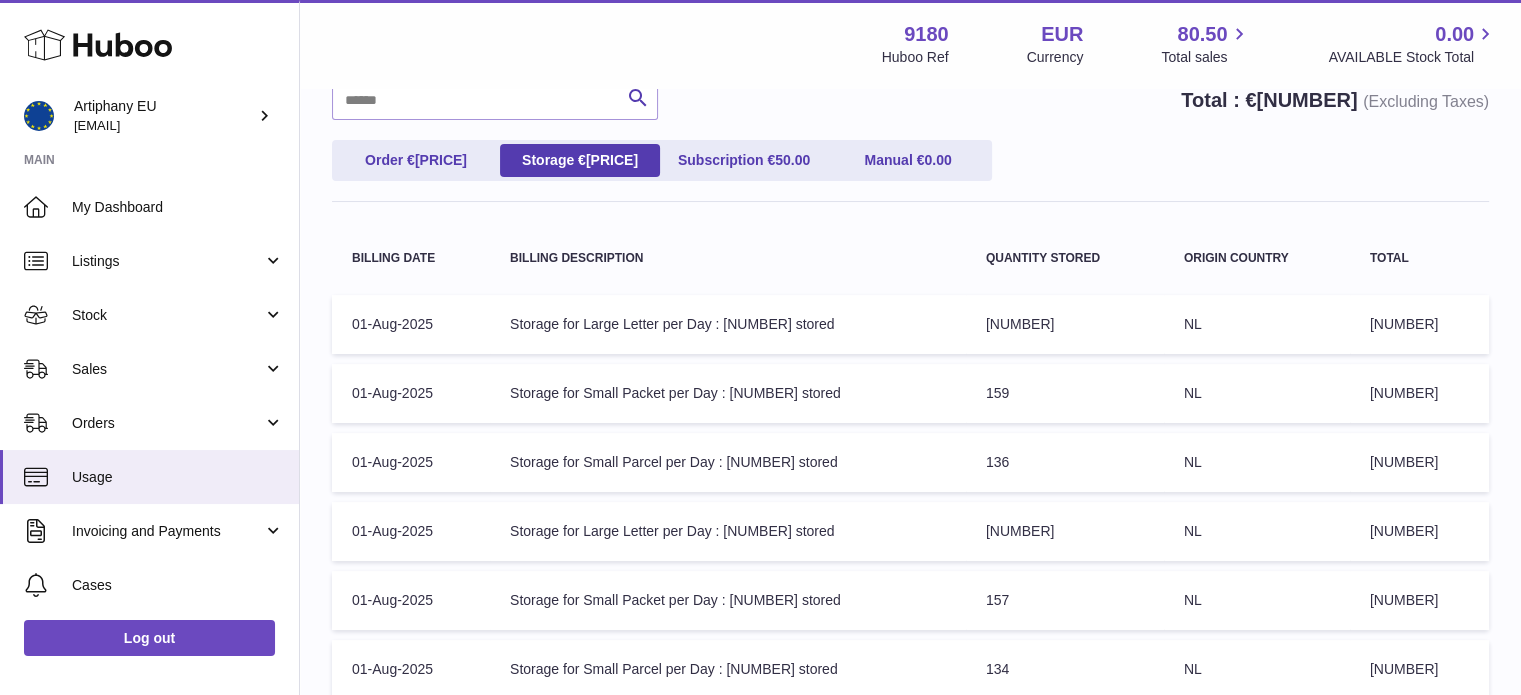 scroll, scrollTop: 227, scrollLeft: 0, axis: vertical 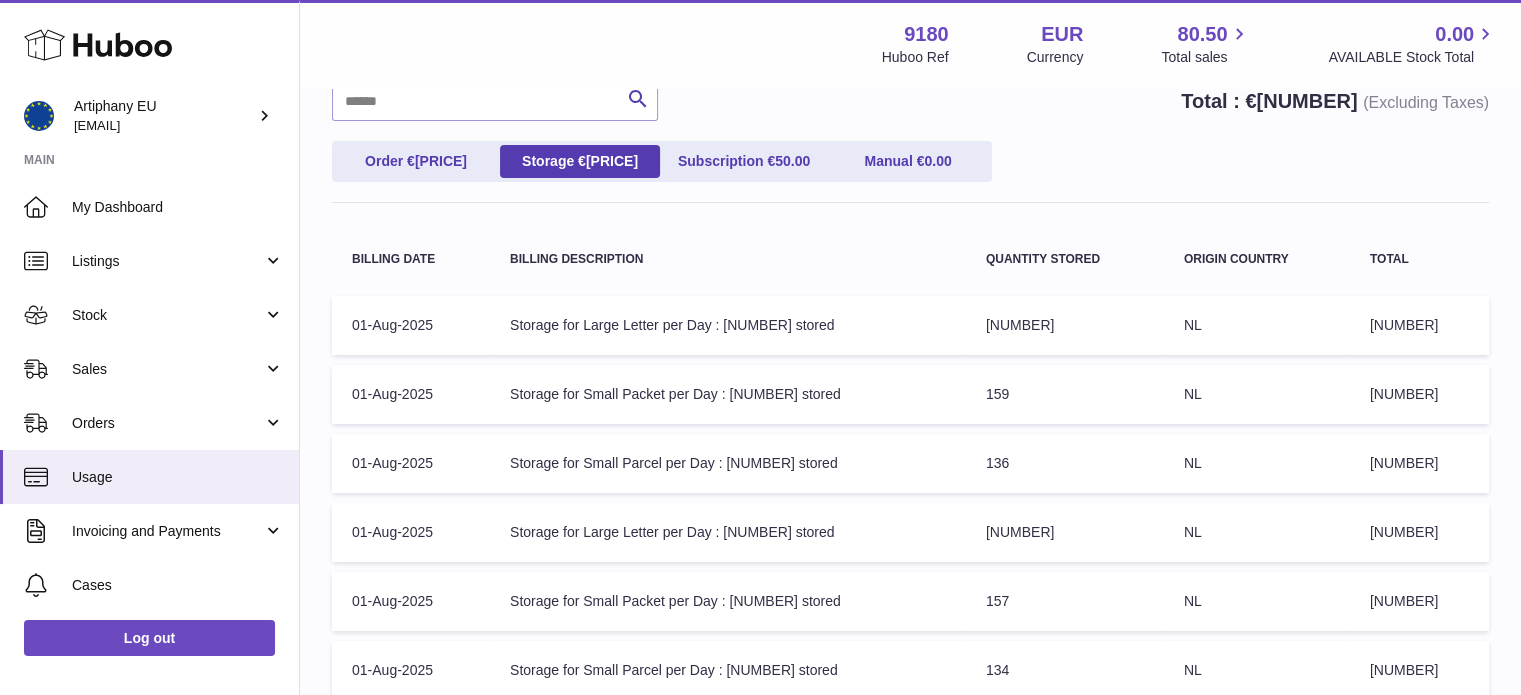 click on "Billing Description:
Storage for Large Letter per Day : 1819 stored" at bounding box center (728, 325) 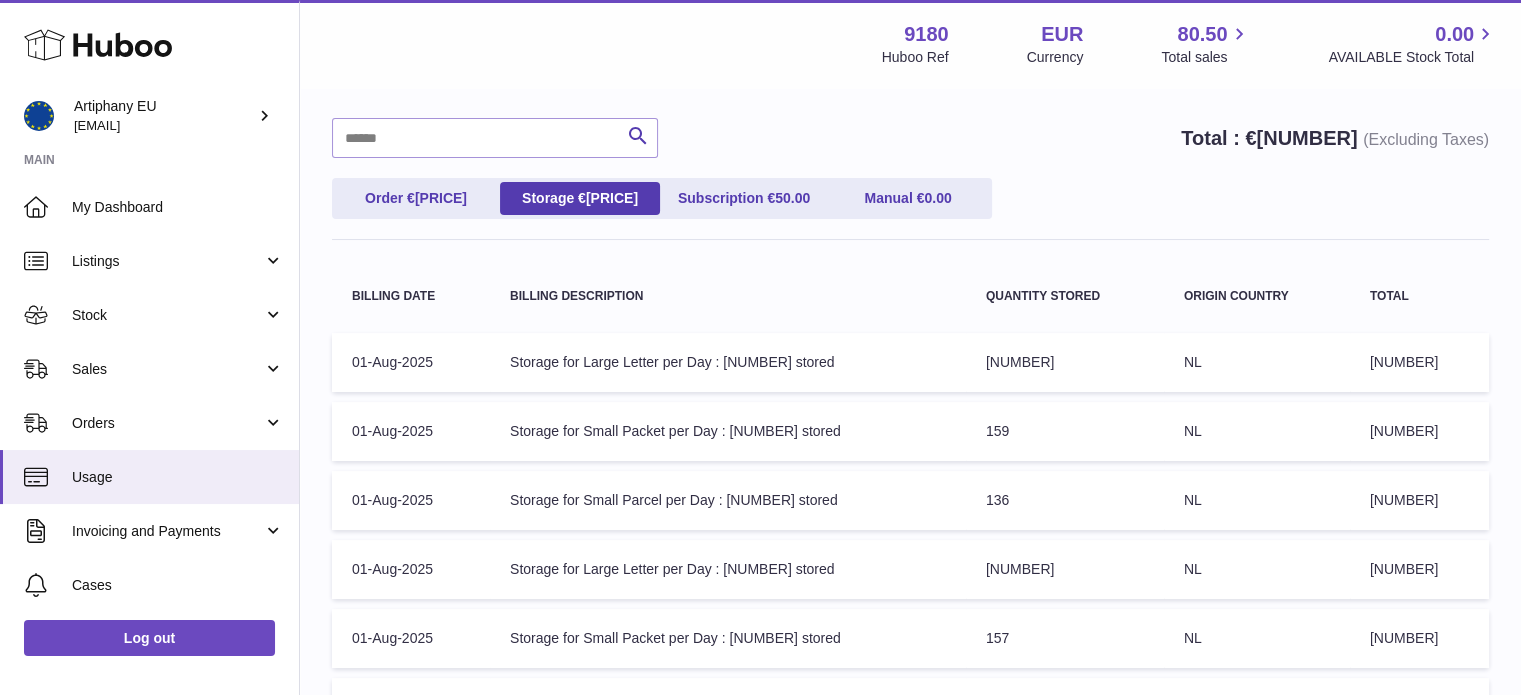 scroll, scrollTop: 195, scrollLeft: 0, axis: vertical 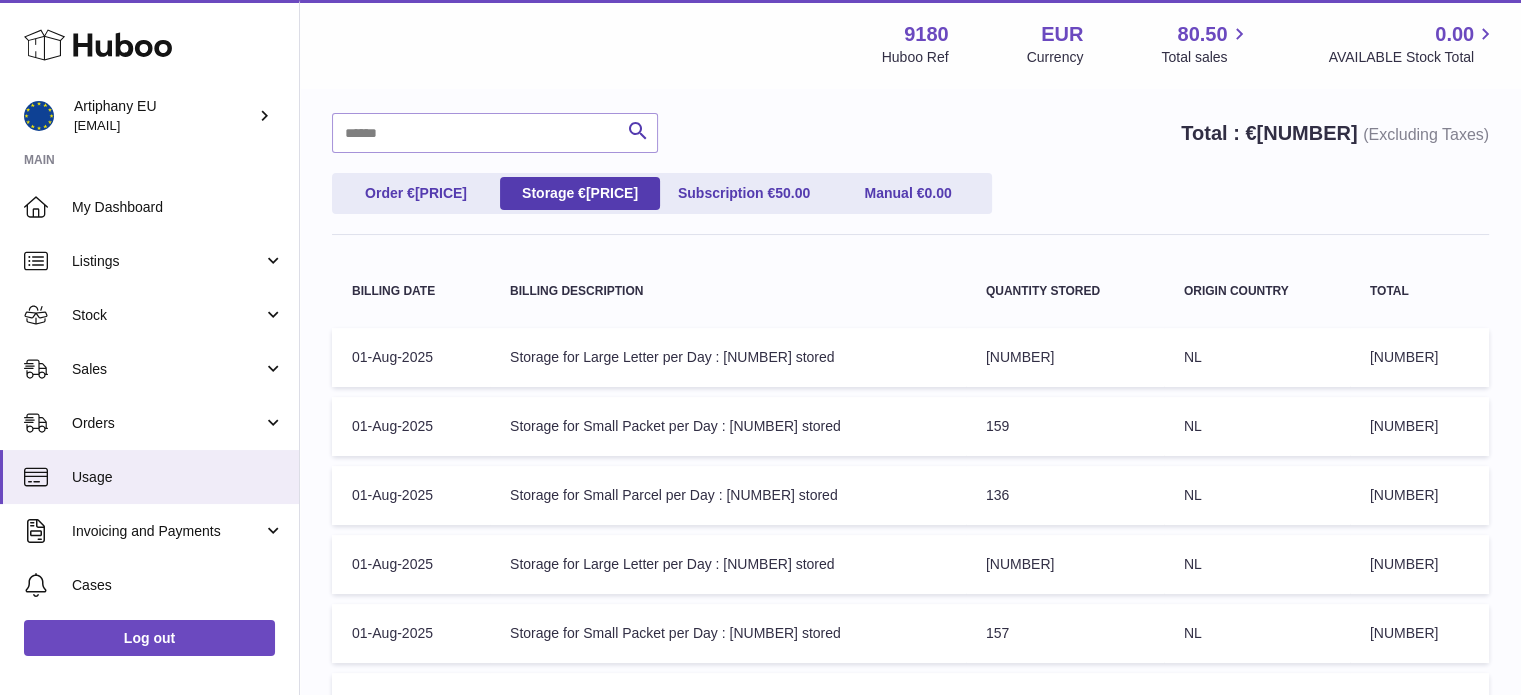 click on "Quantity Stored:
1819" at bounding box center [1065, 357] 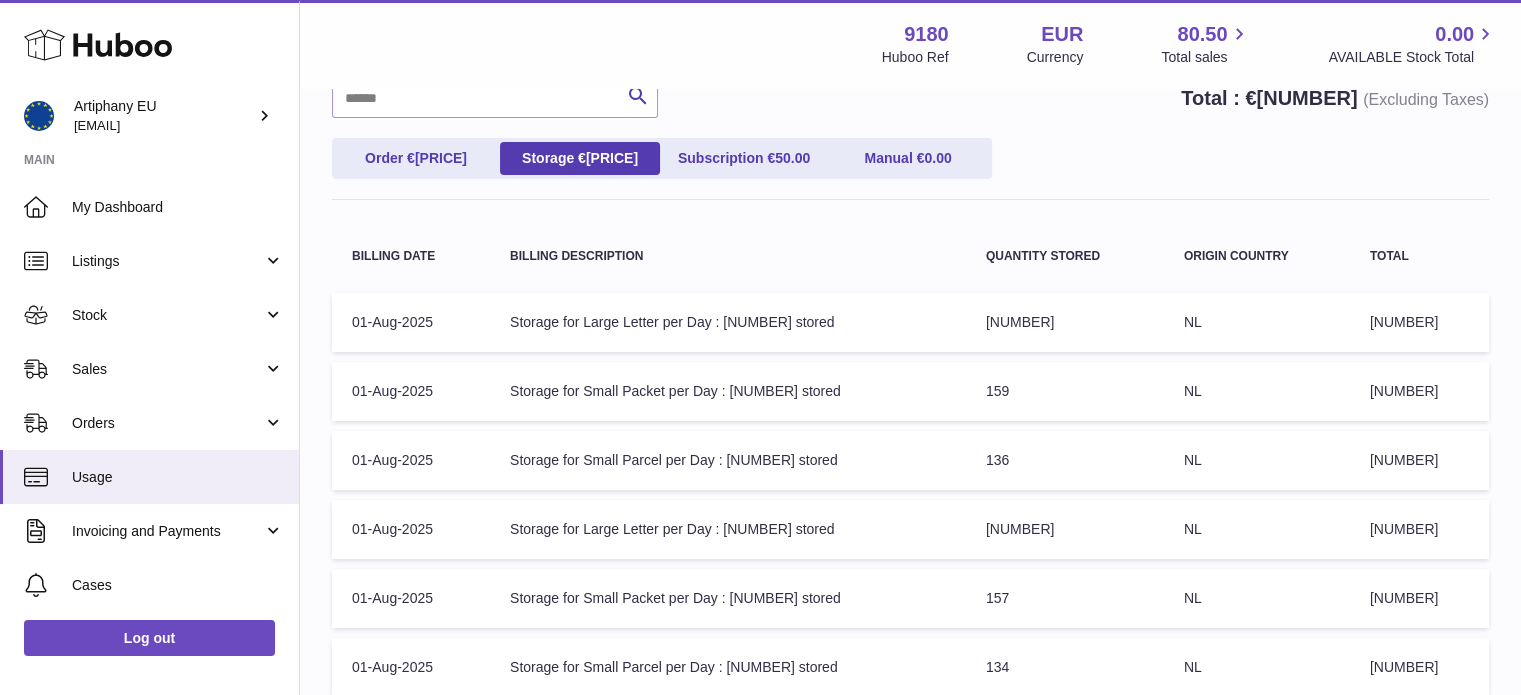 scroll, scrollTop: 228, scrollLeft: 0, axis: vertical 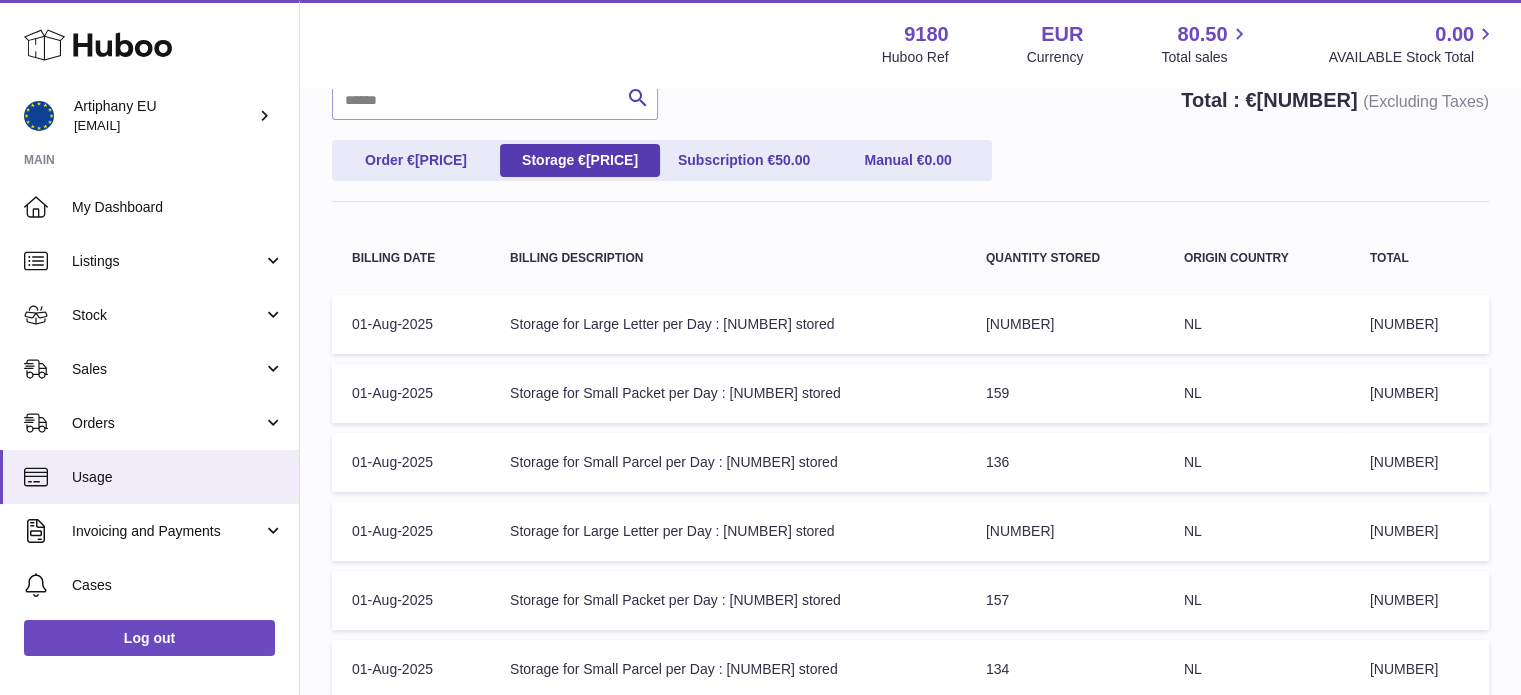 click on "Quantity Stored:
136" at bounding box center (1065, 462) 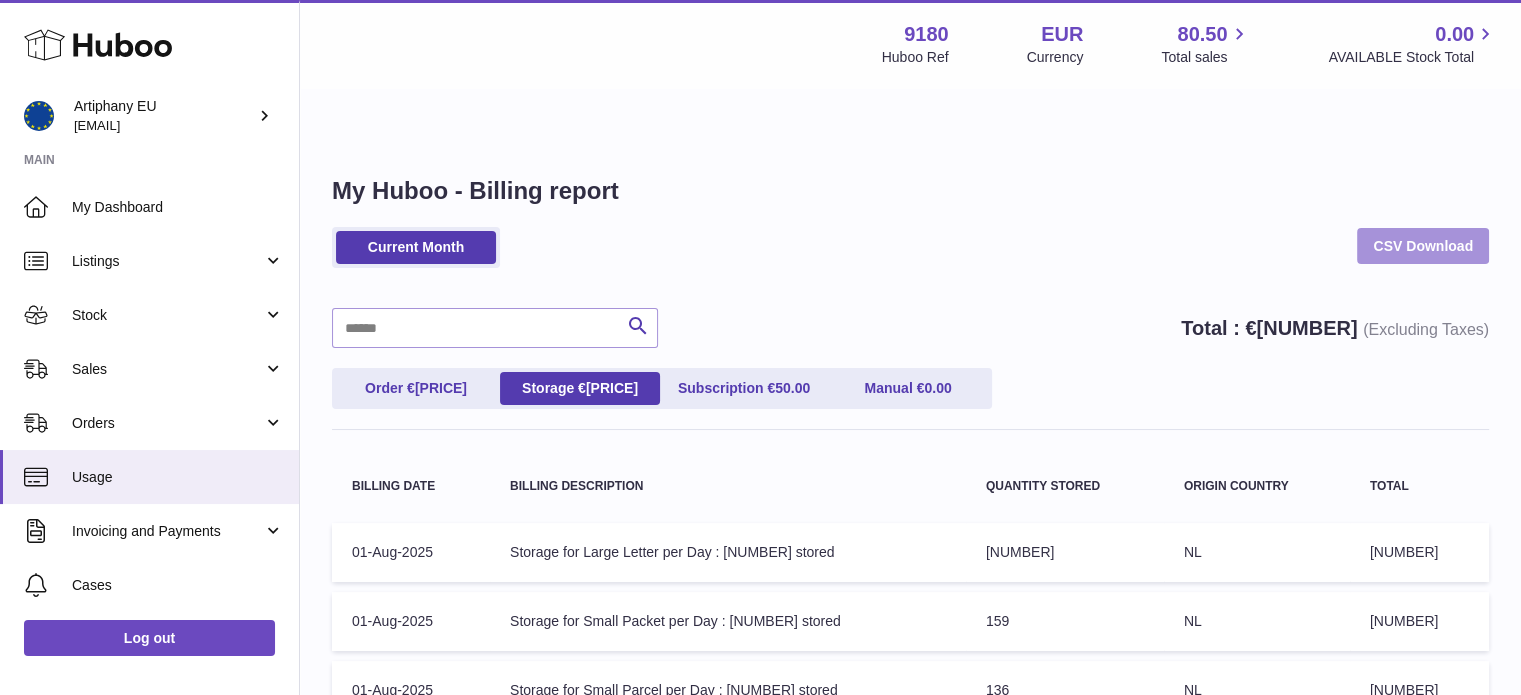 click on "CSV Download" at bounding box center (1423, 246) 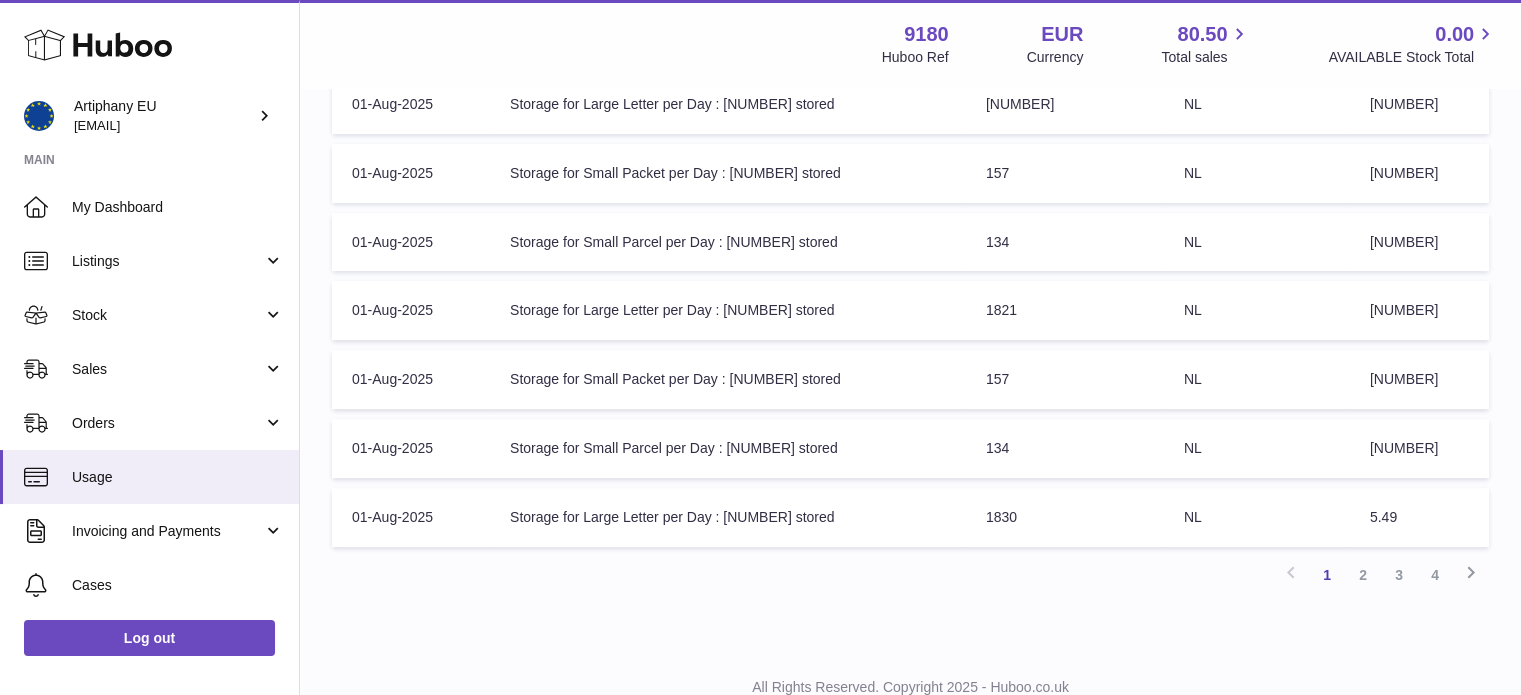 scroll, scrollTop: 676, scrollLeft: 0, axis: vertical 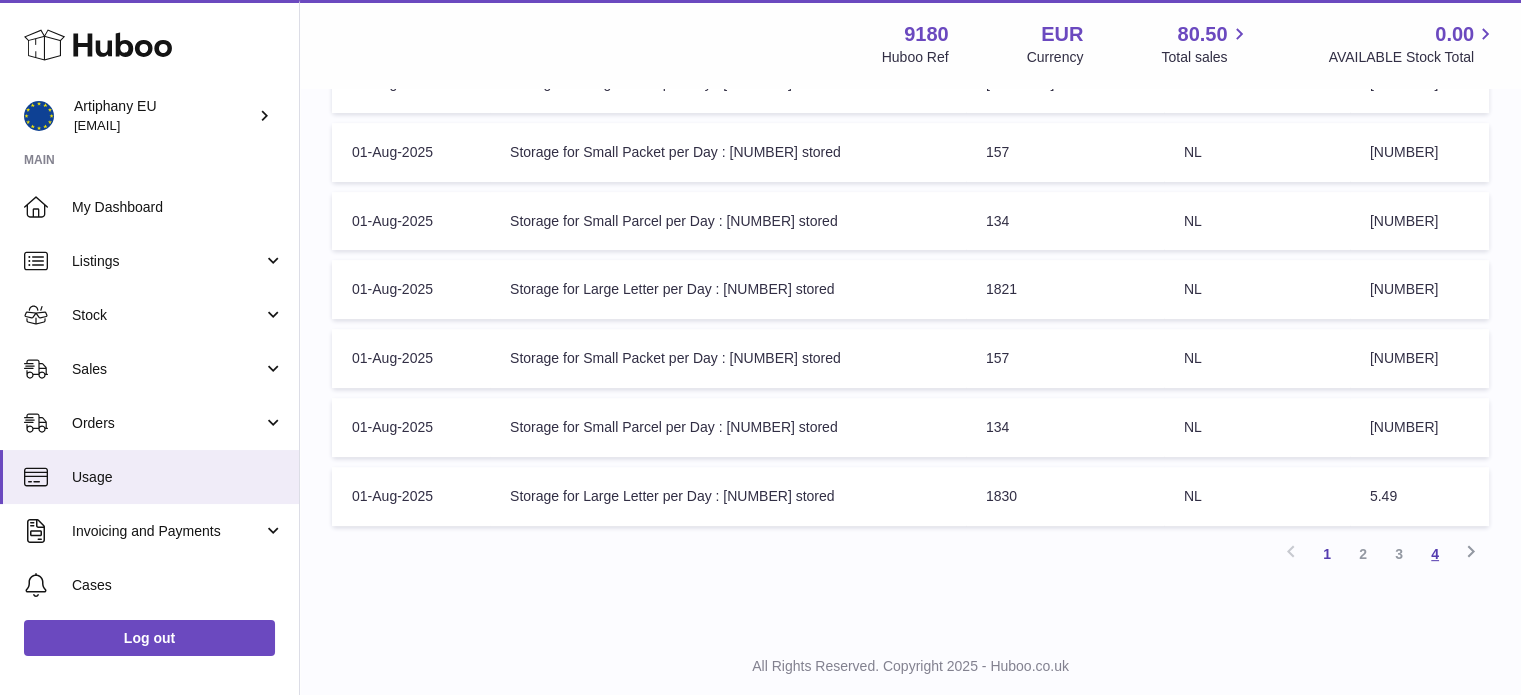 click on "4" at bounding box center [1435, 554] 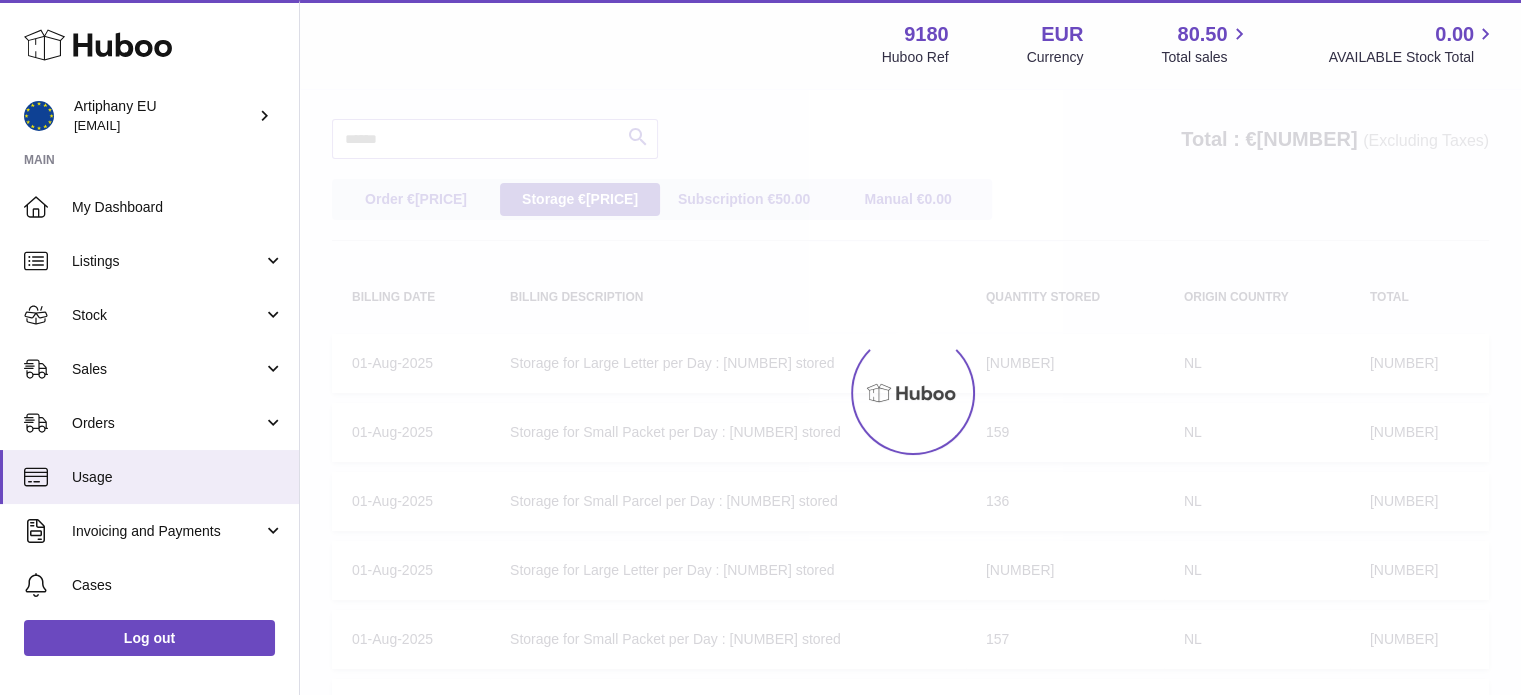 scroll, scrollTop: 90, scrollLeft: 0, axis: vertical 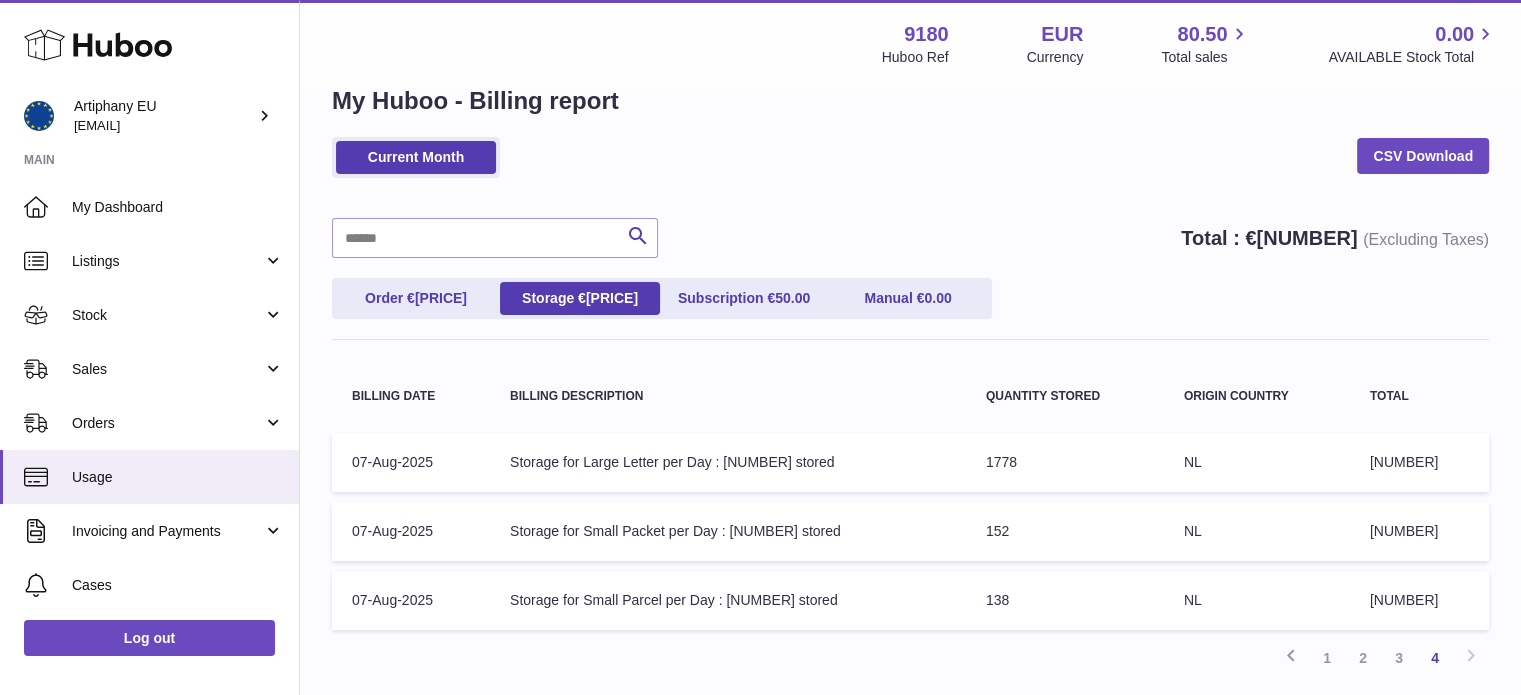 click on "Quantity Stored:
138" at bounding box center [1065, 600] 